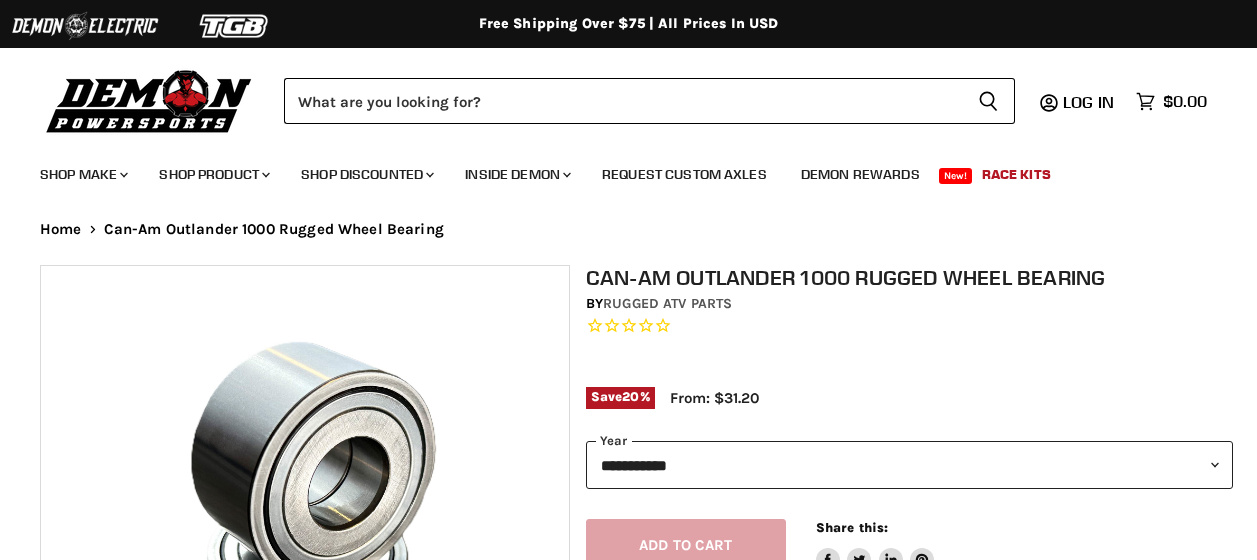 scroll, scrollTop: 100, scrollLeft: 0, axis: vertical 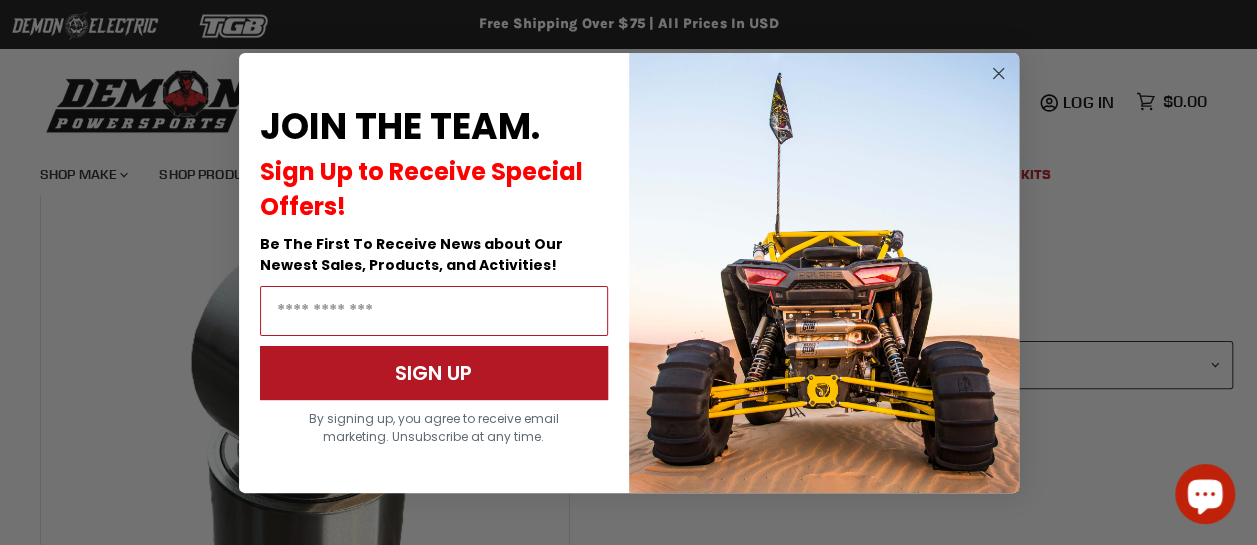 click 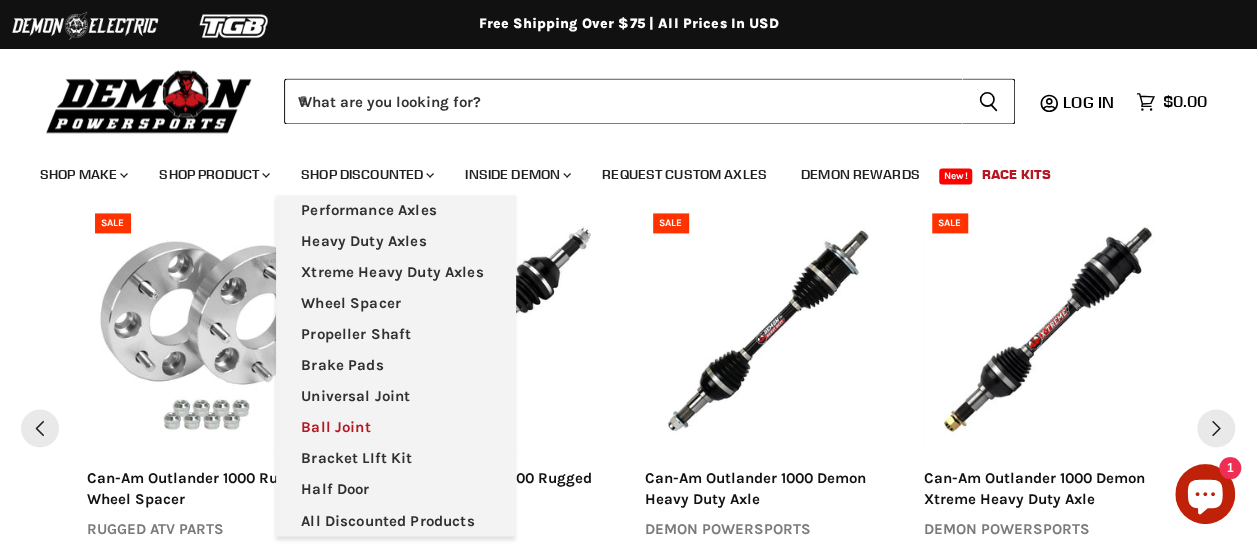 scroll, scrollTop: 1400, scrollLeft: 0, axis: vertical 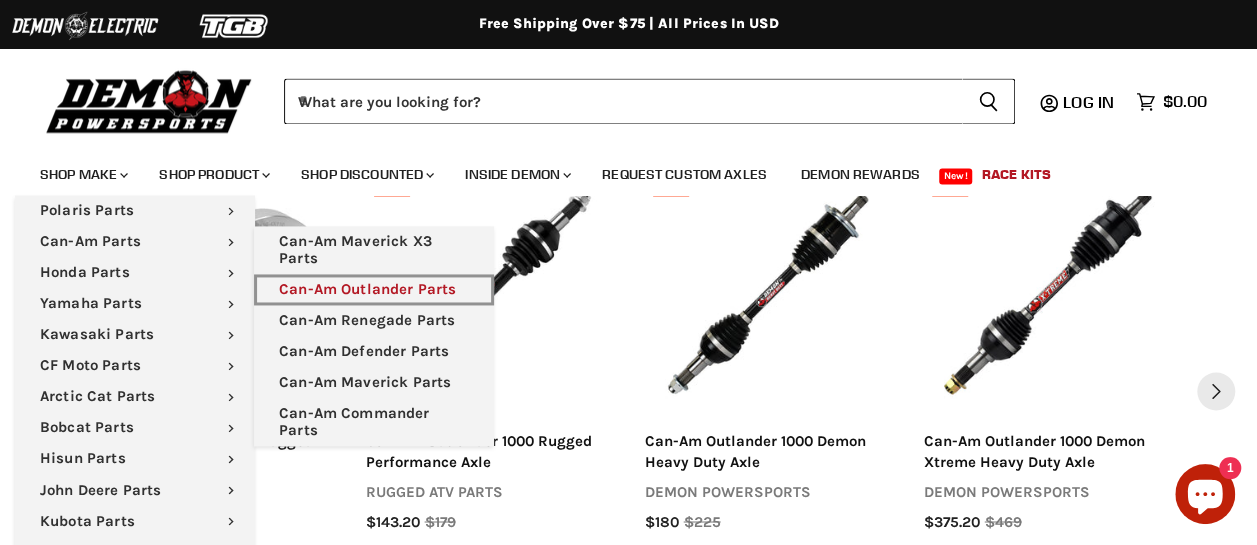 click on "Can-Am Outlander Parts" at bounding box center (374, 289) 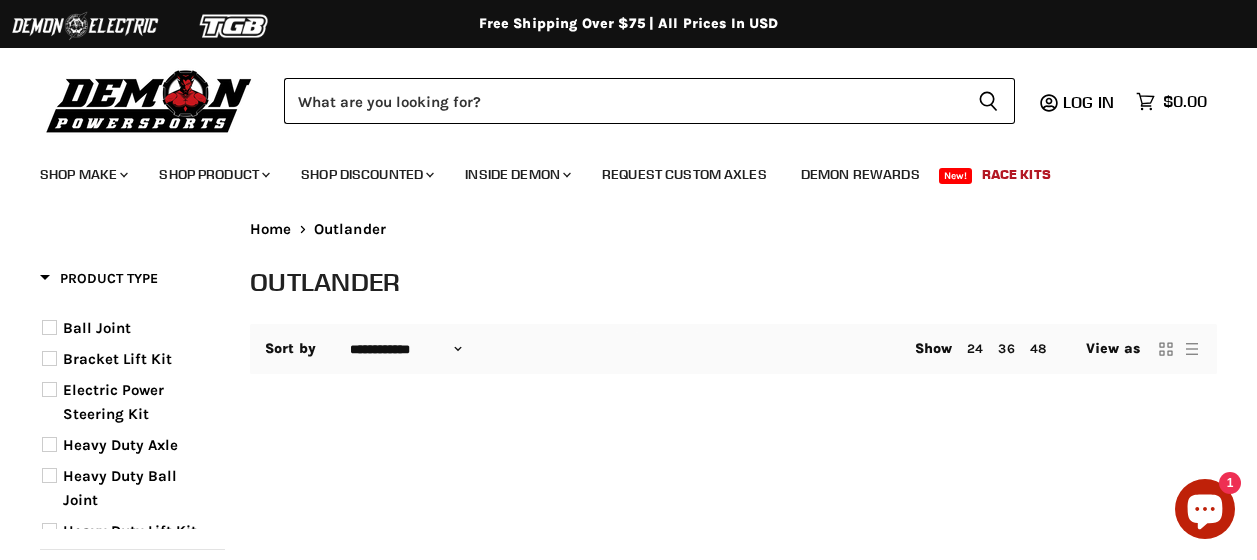 select on "**********" 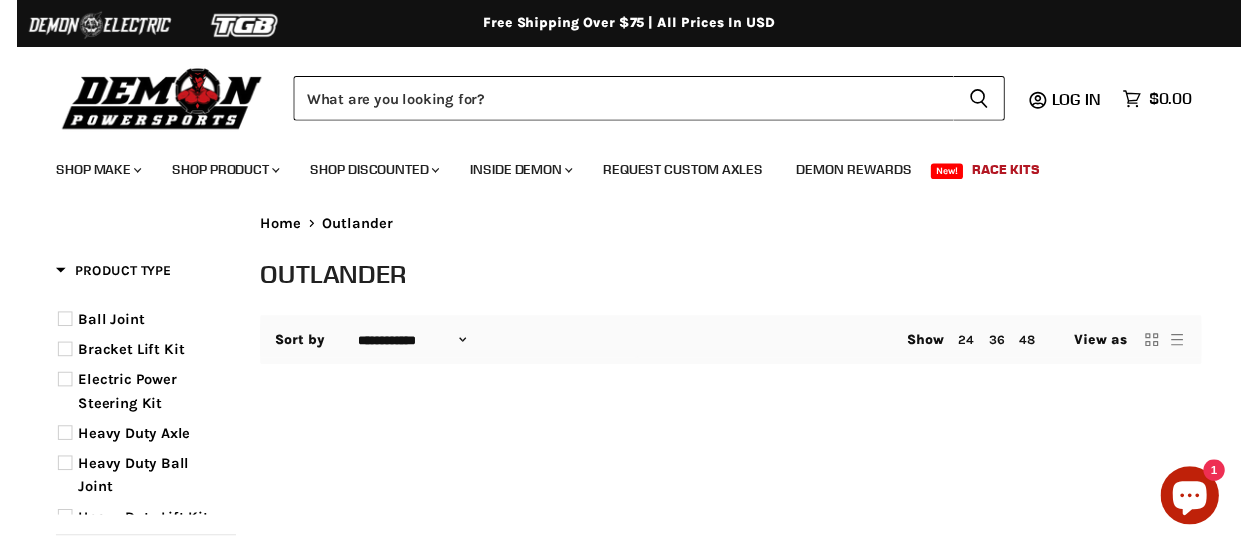 scroll, scrollTop: 0, scrollLeft: 0, axis: both 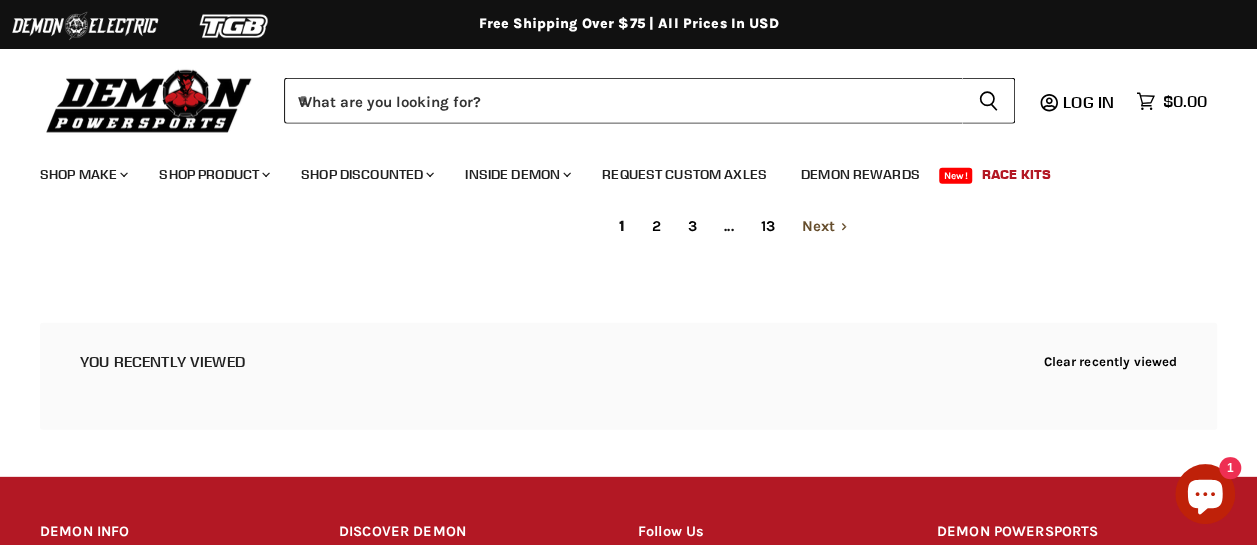 click on "Next" at bounding box center [825, 226] 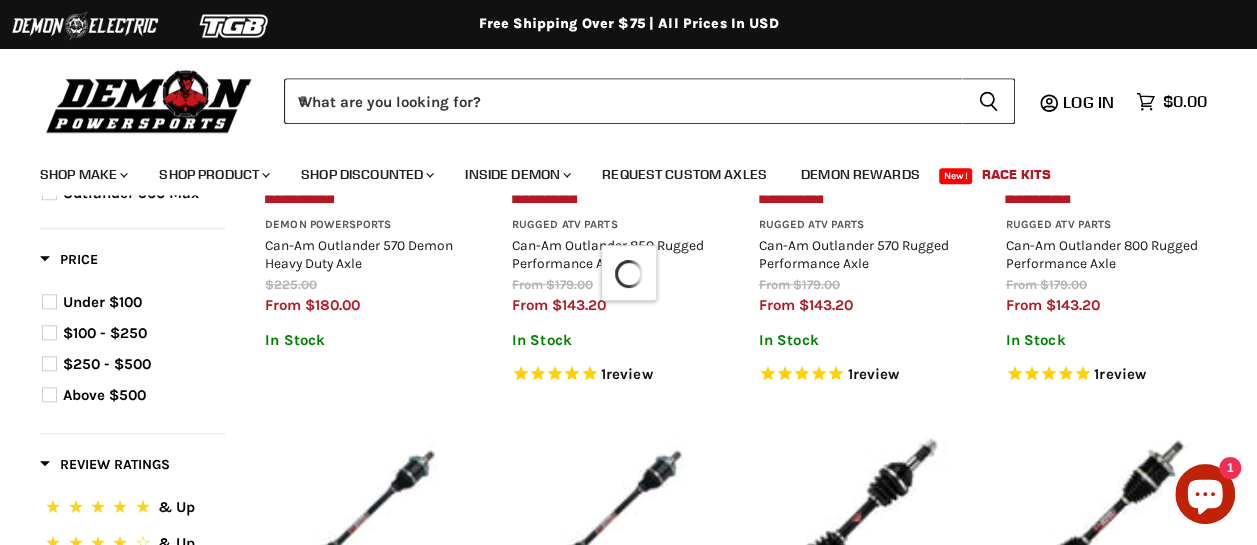 select on "**********" 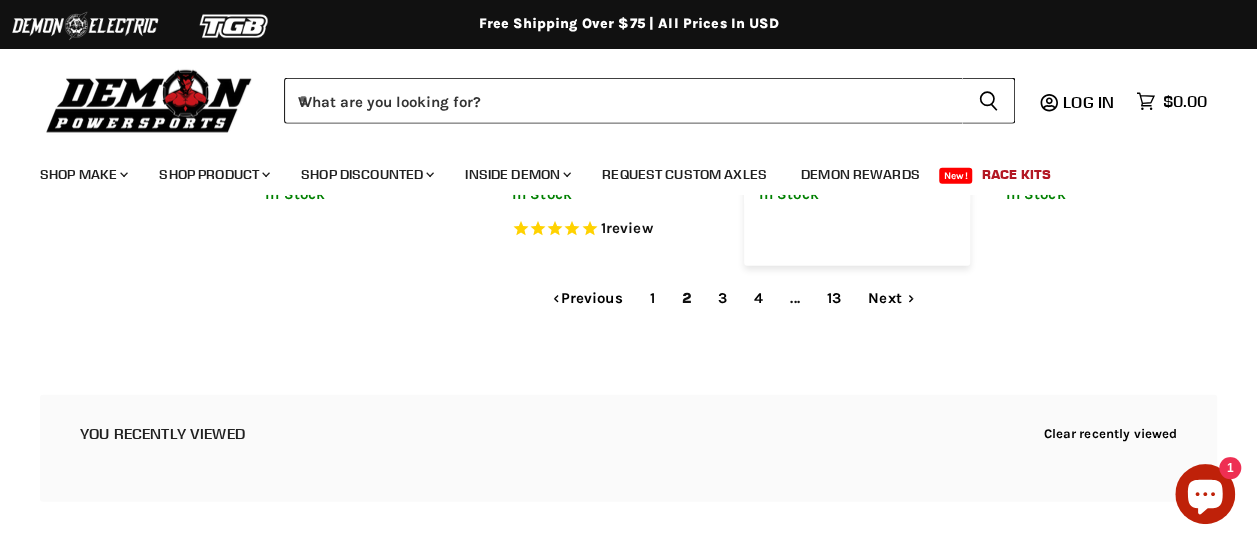 scroll, scrollTop: 2650, scrollLeft: 0, axis: vertical 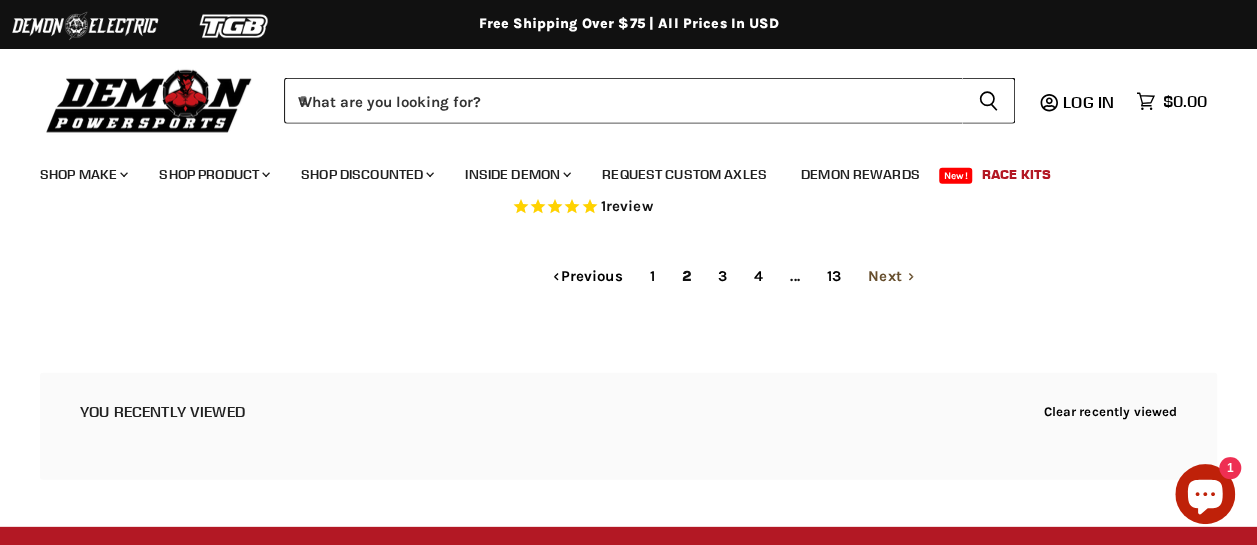 click on "Next" at bounding box center [891, 276] 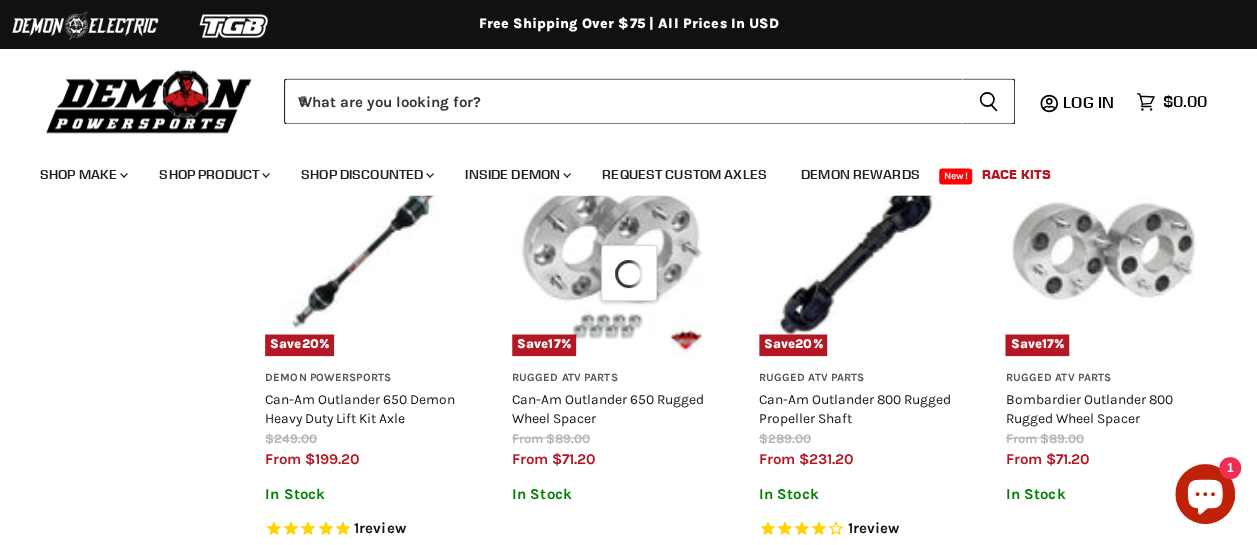 select on "**********" 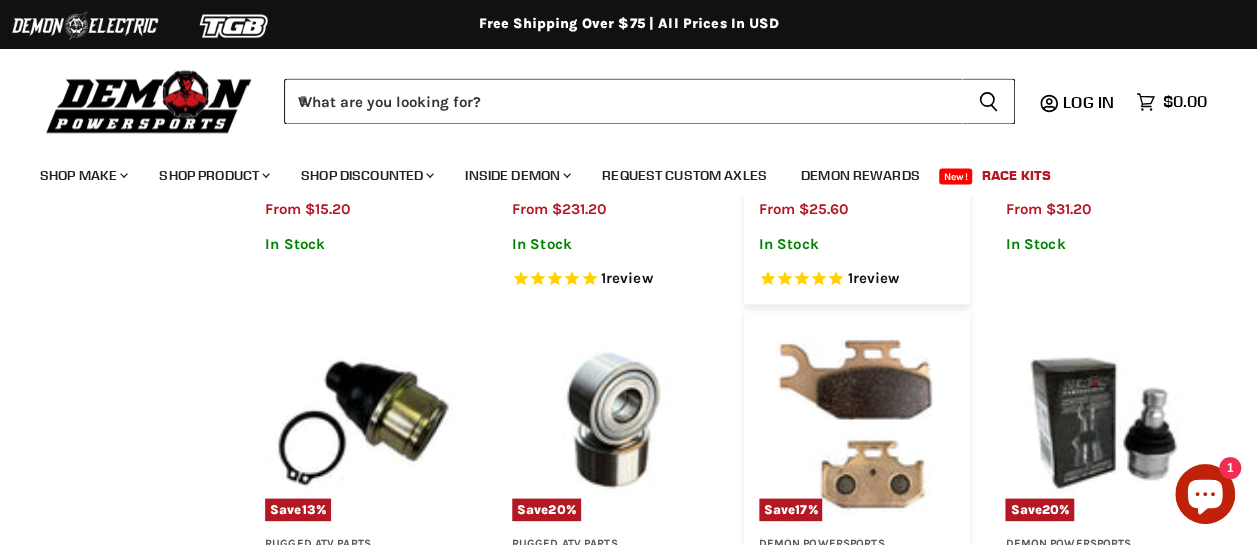 scroll, scrollTop: 1850, scrollLeft: 0, axis: vertical 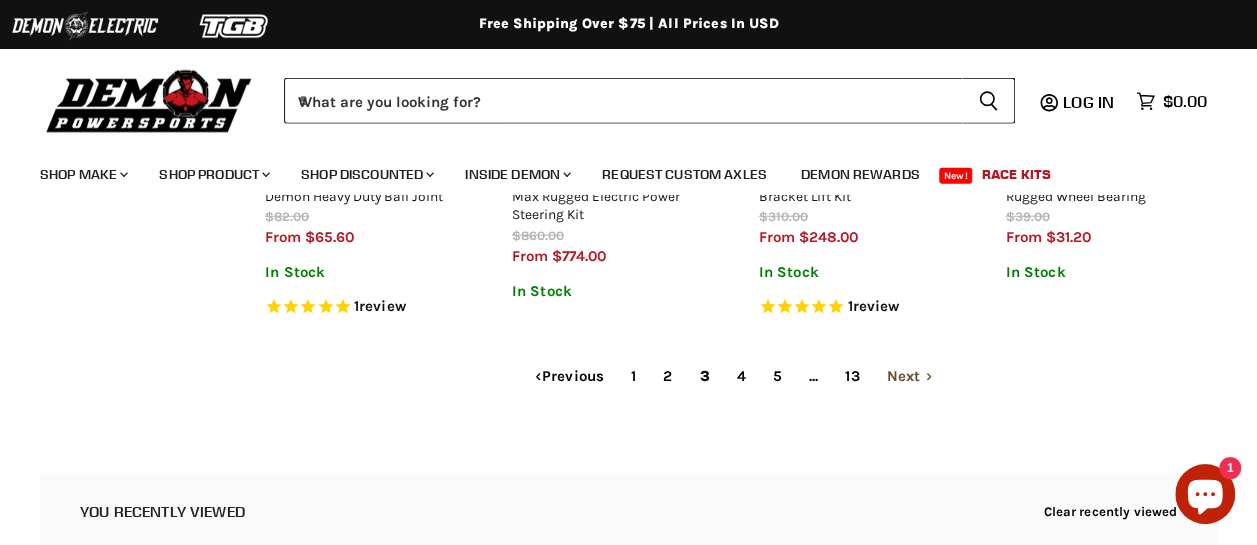 click on "Next" at bounding box center (910, 376) 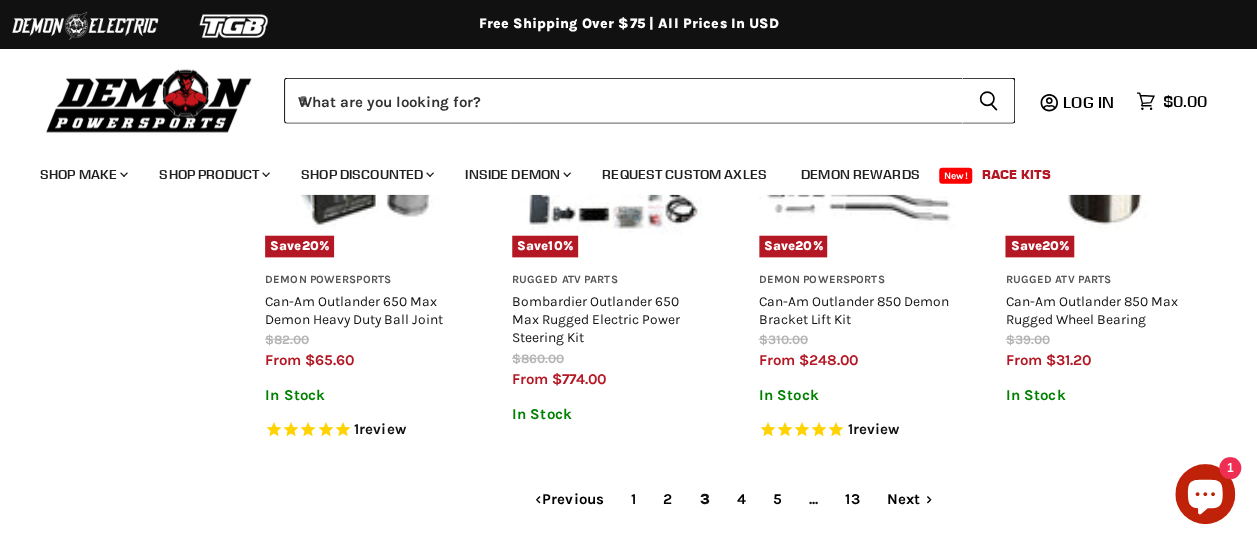 select on "**********" 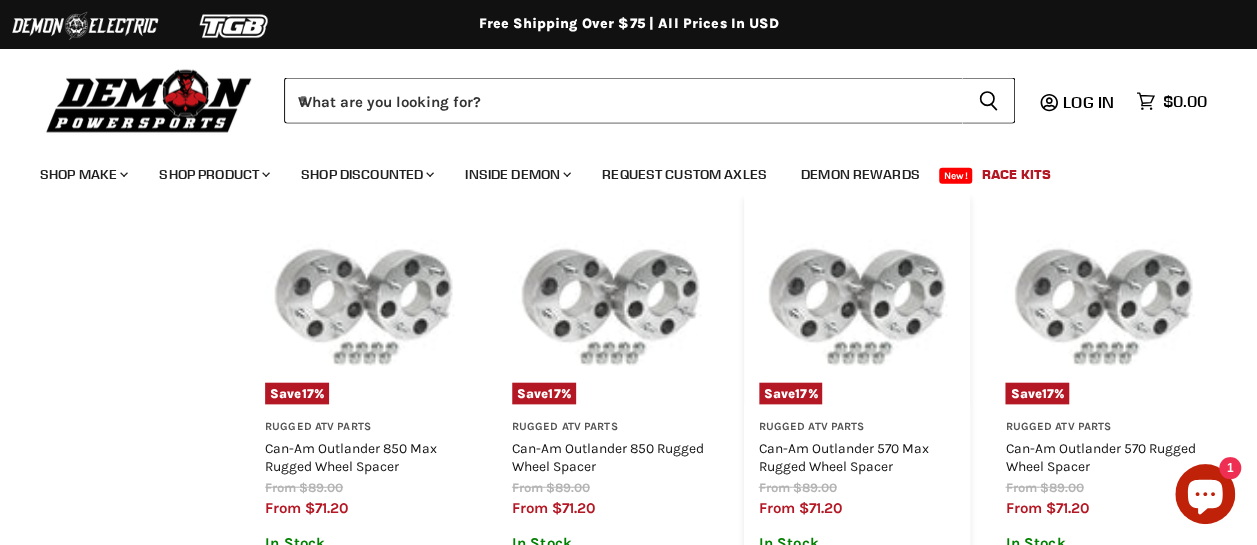 scroll, scrollTop: 2350, scrollLeft: 0, axis: vertical 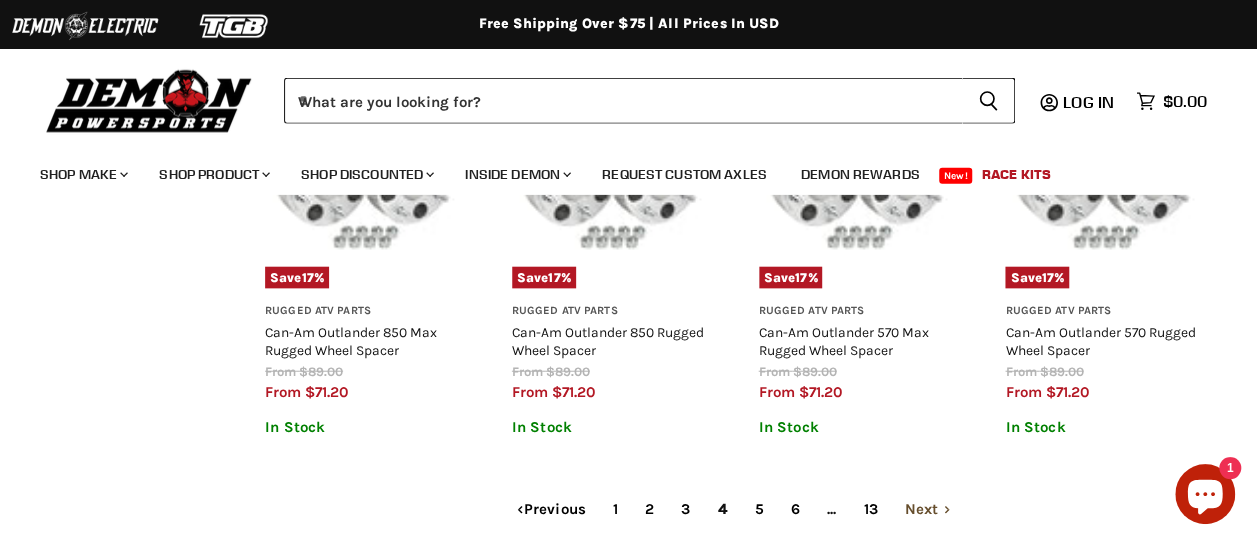 click on "Next" at bounding box center [928, 509] 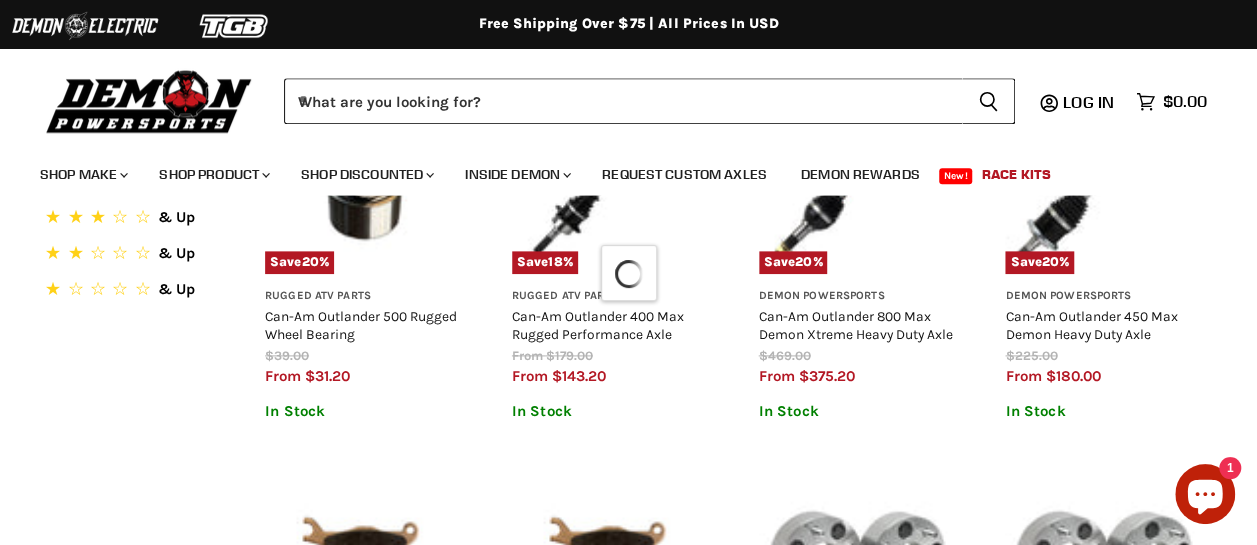 select on "**********" 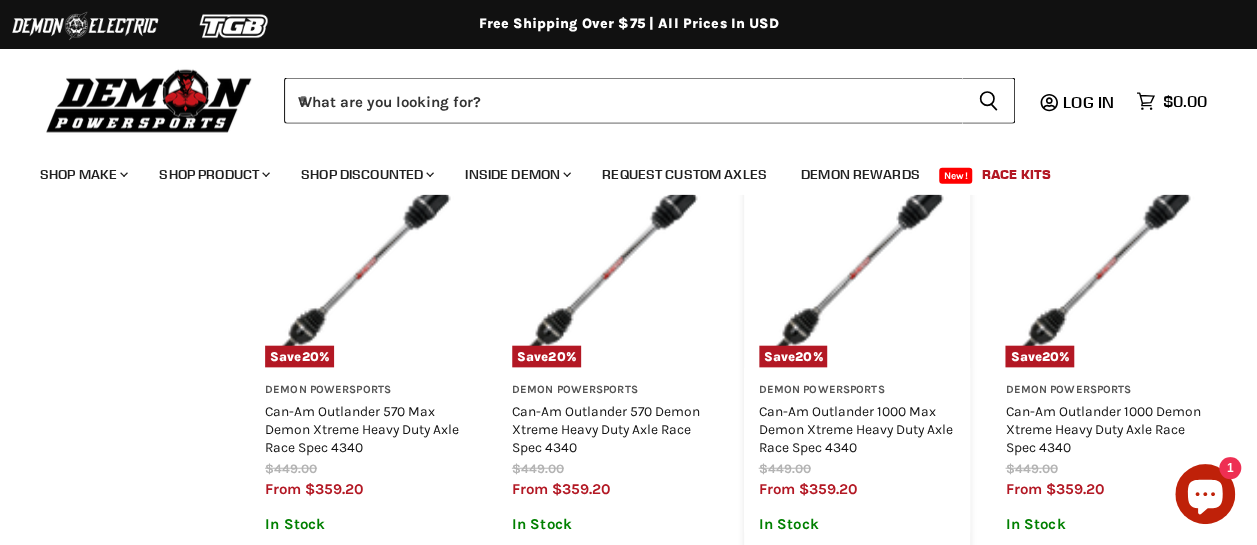 scroll, scrollTop: 2650, scrollLeft: 0, axis: vertical 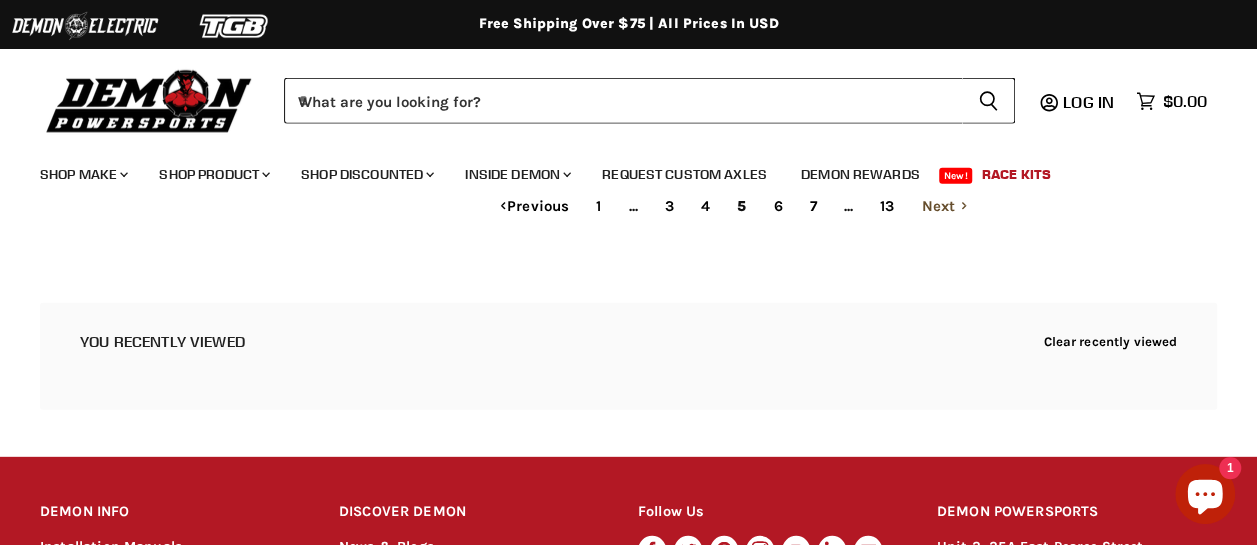 click on "Next" at bounding box center (944, 206) 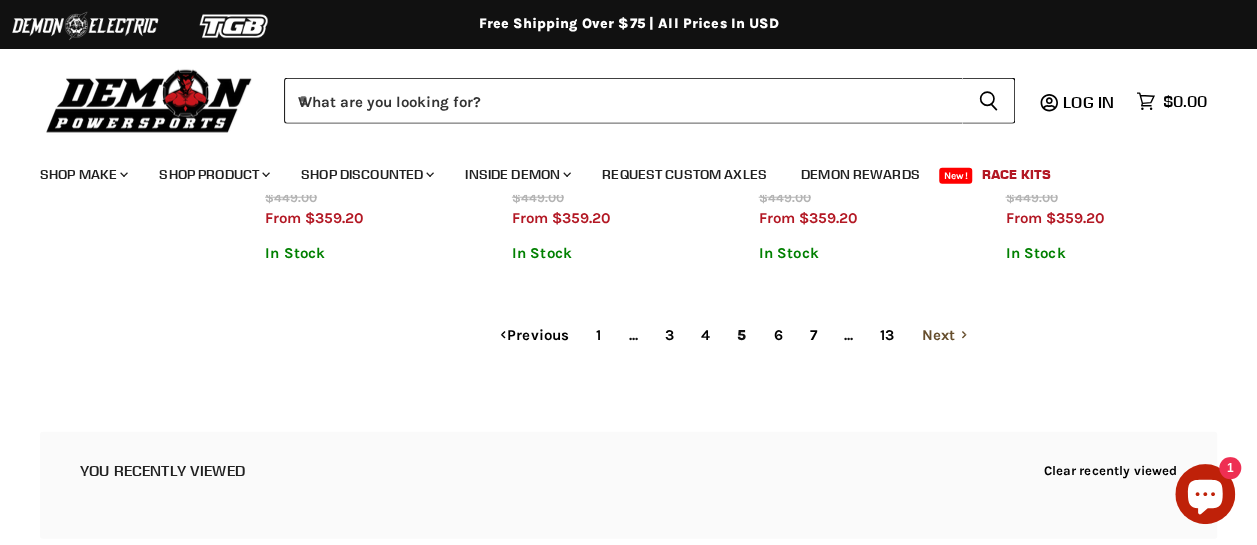 select on "**********" 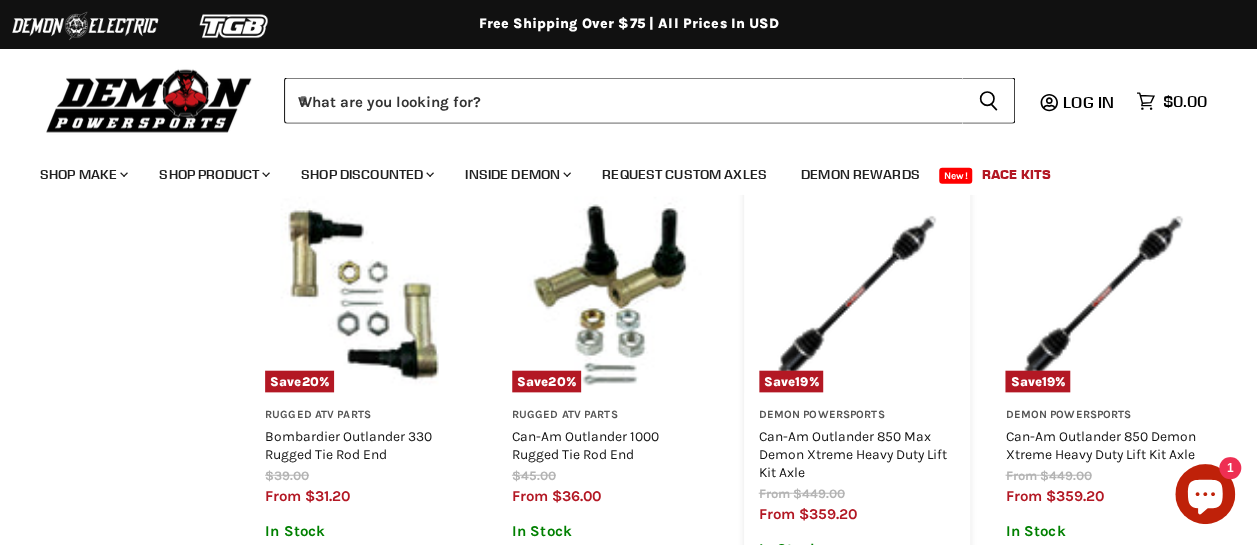 scroll, scrollTop: 2650, scrollLeft: 0, axis: vertical 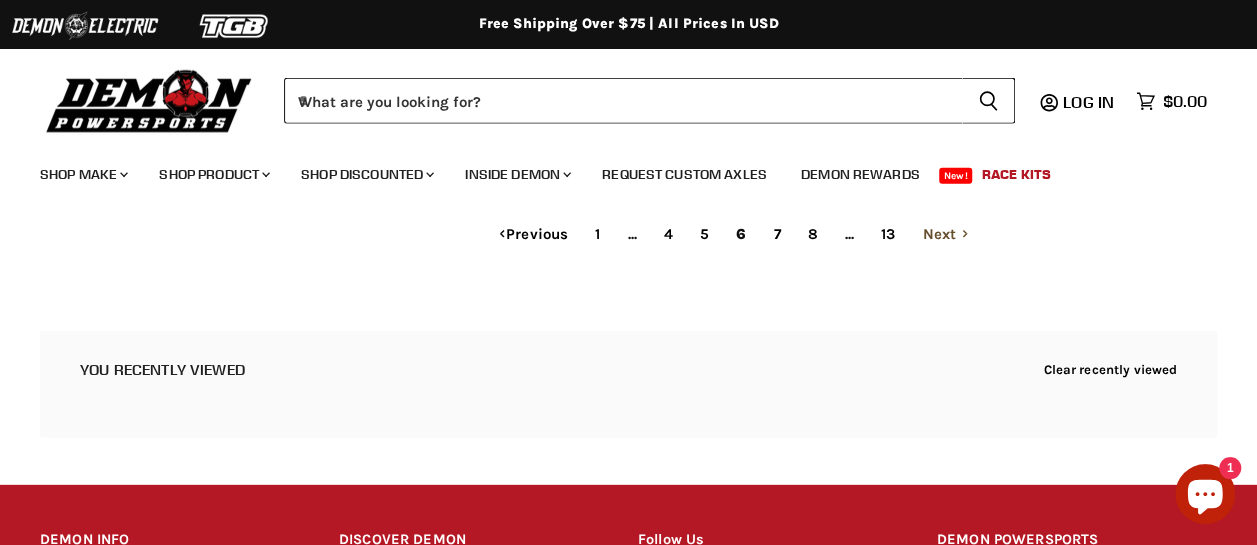 click on "Next" at bounding box center (945, 234) 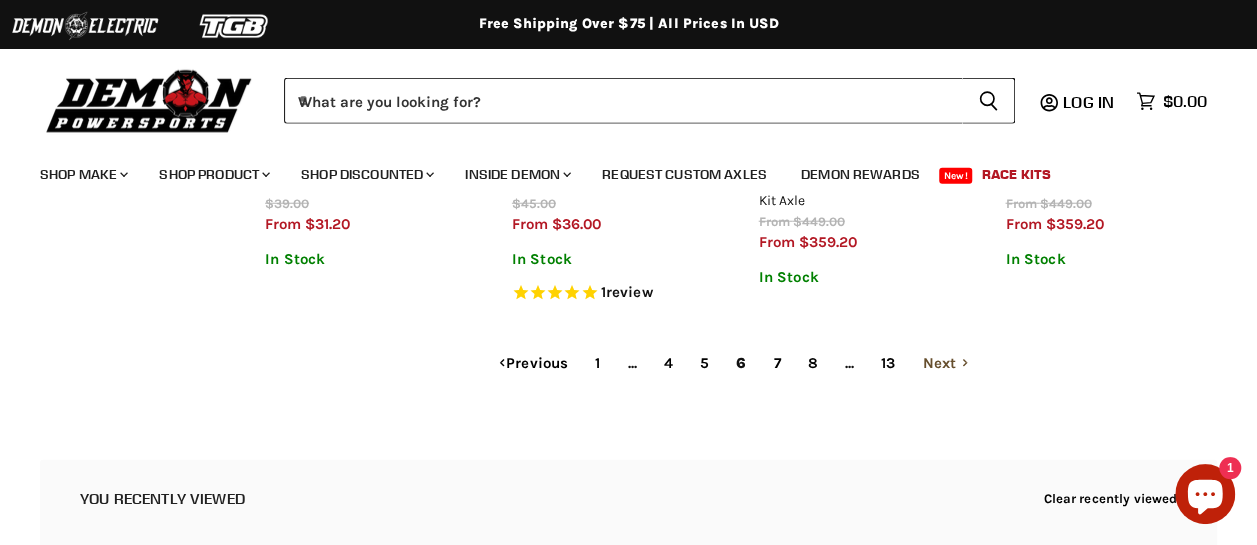 select on "**********" 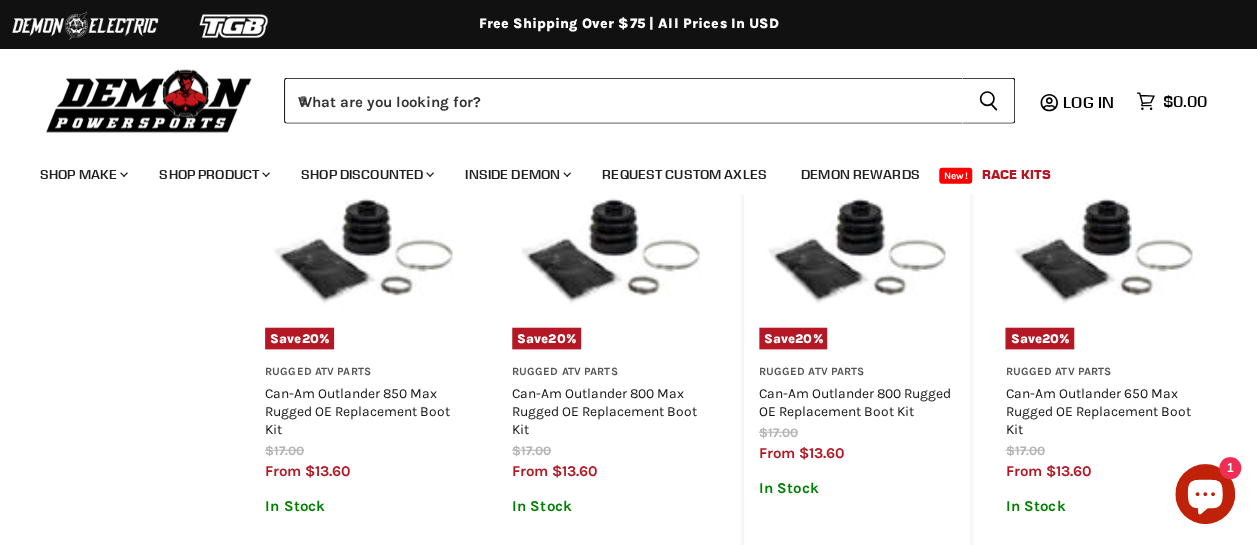 scroll, scrollTop: 2350, scrollLeft: 0, axis: vertical 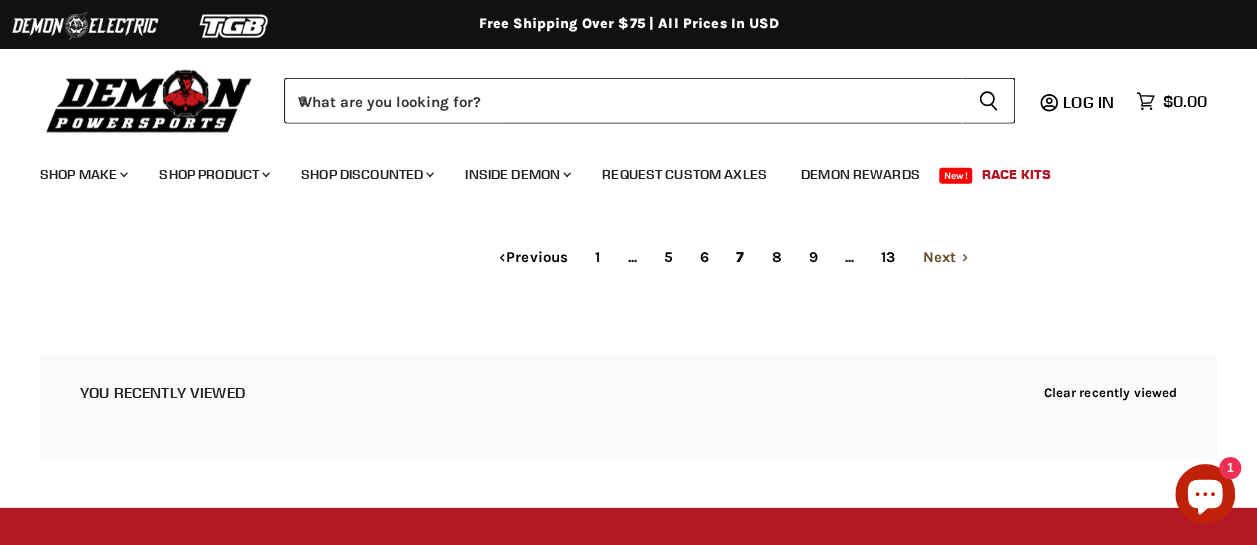 click on "Next" at bounding box center (945, 257) 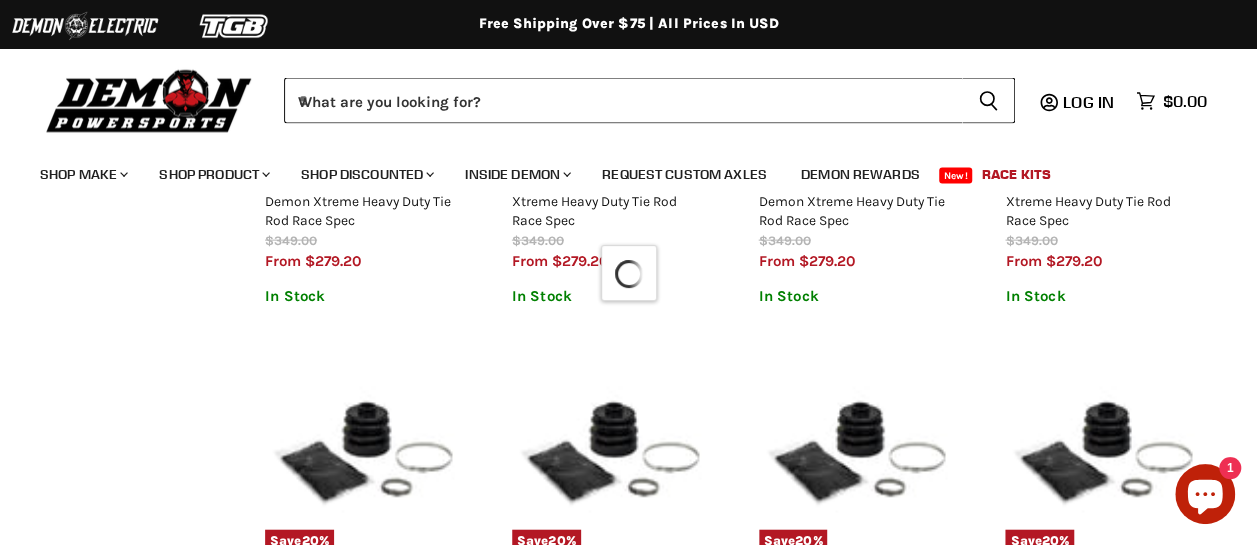 select on "**********" 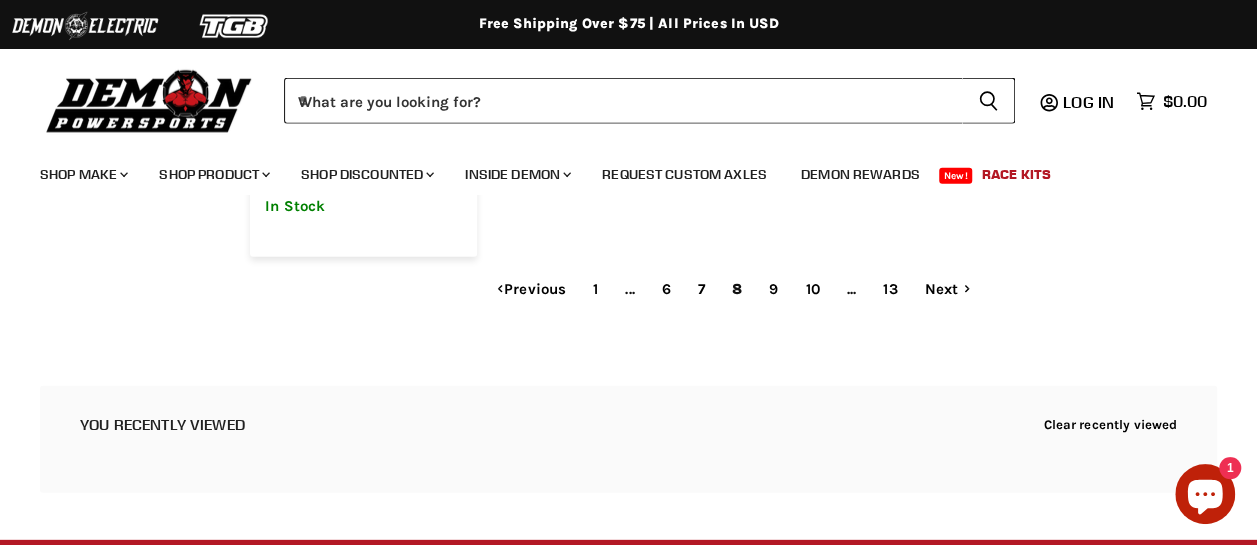 scroll, scrollTop: 2650, scrollLeft: 0, axis: vertical 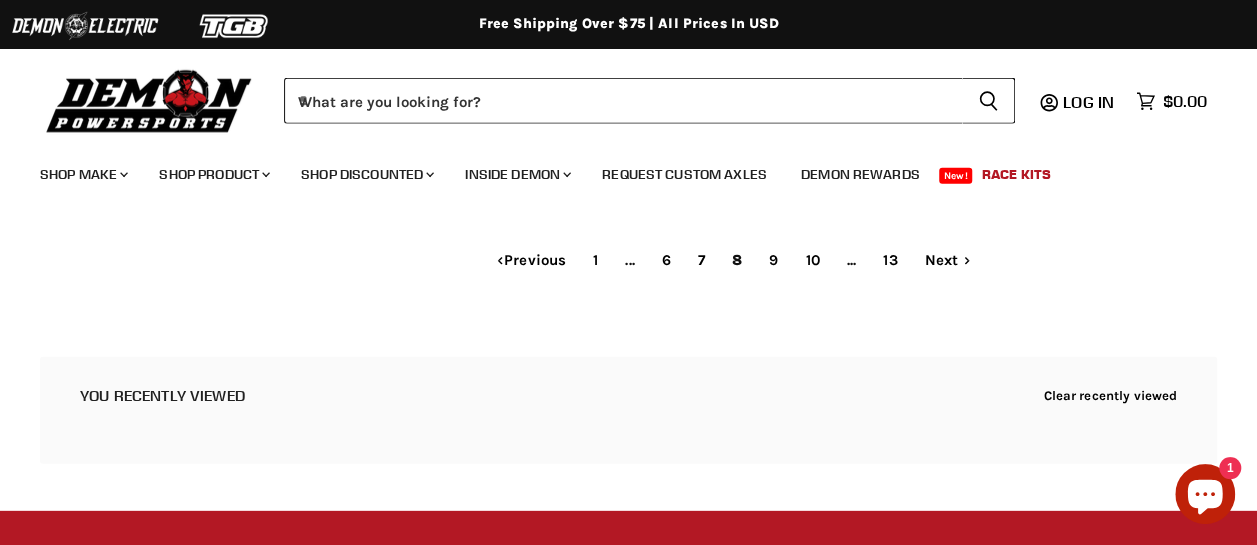 click on "Next" at bounding box center (947, 260) 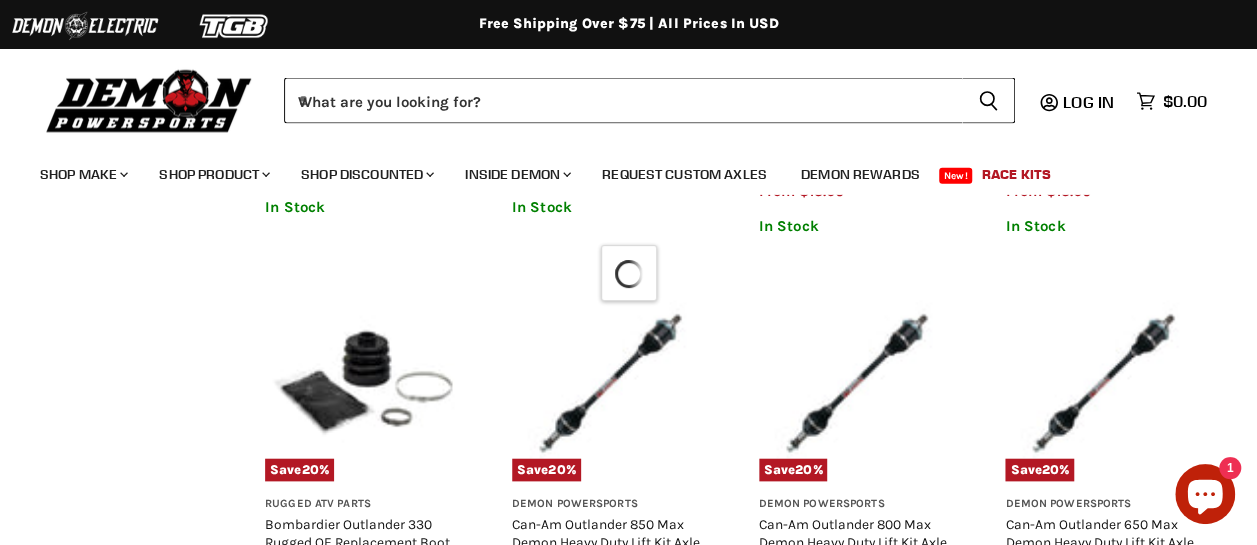 select on "**********" 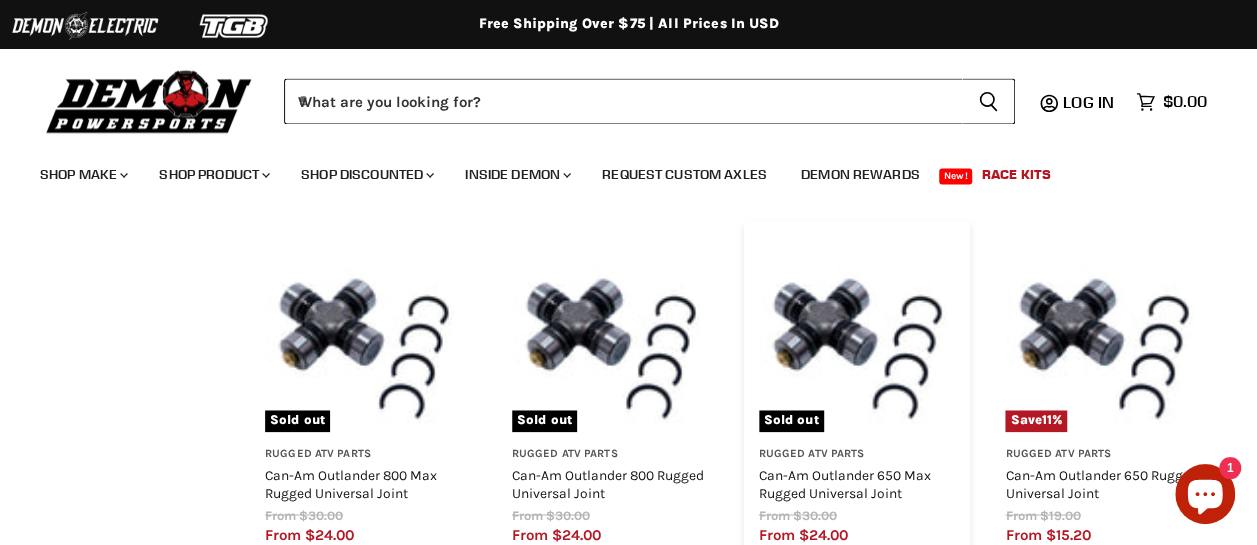 scroll, scrollTop: 1450, scrollLeft: 0, axis: vertical 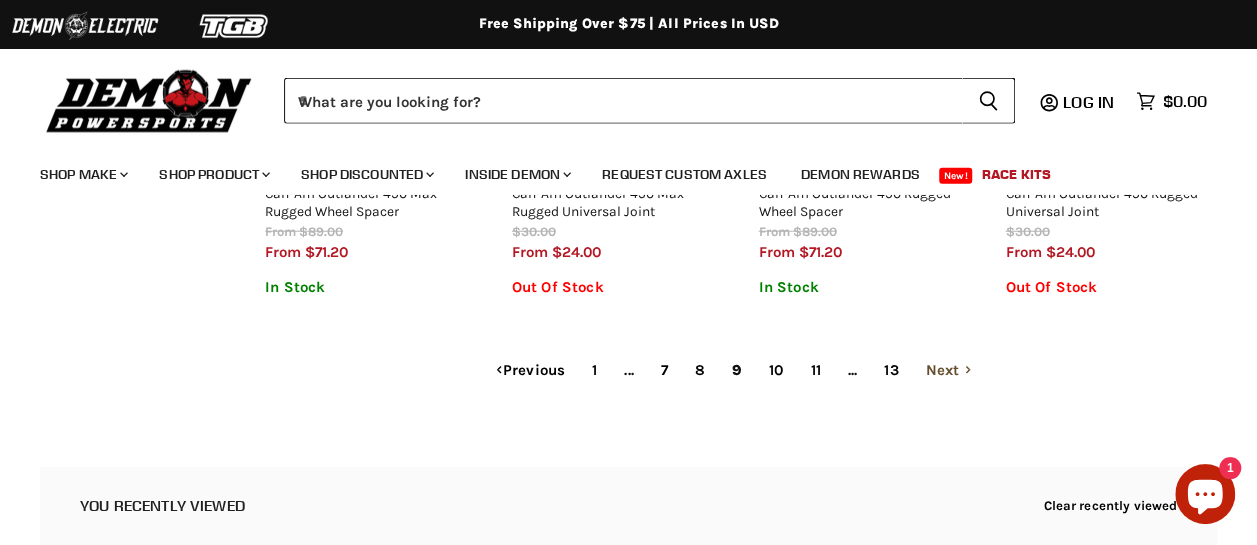 click on "Next" at bounding box center (949, 370) 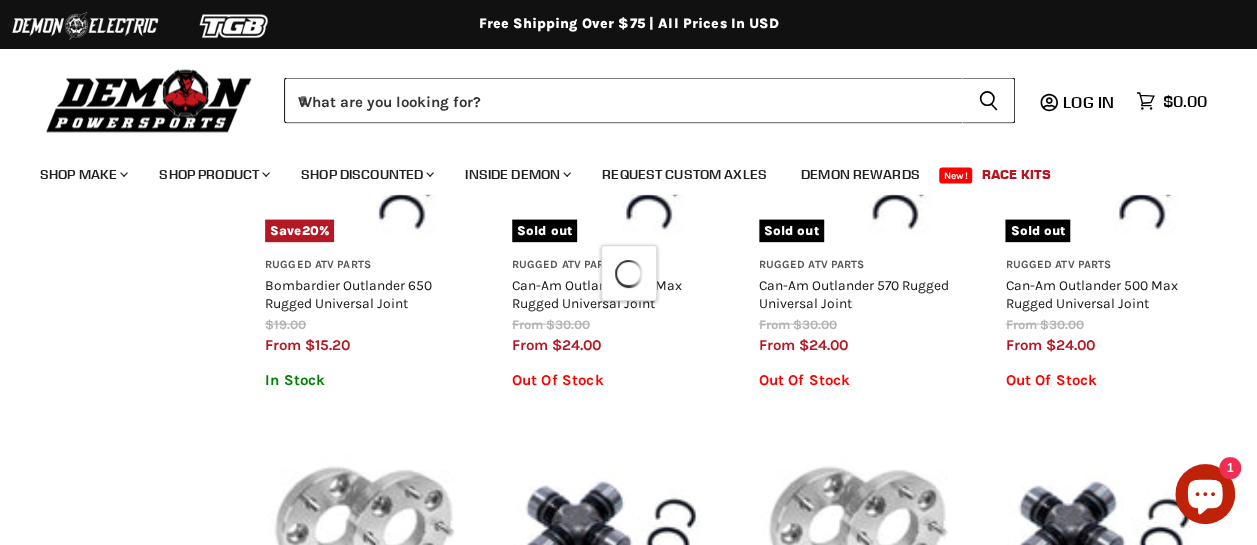 select on "**********" 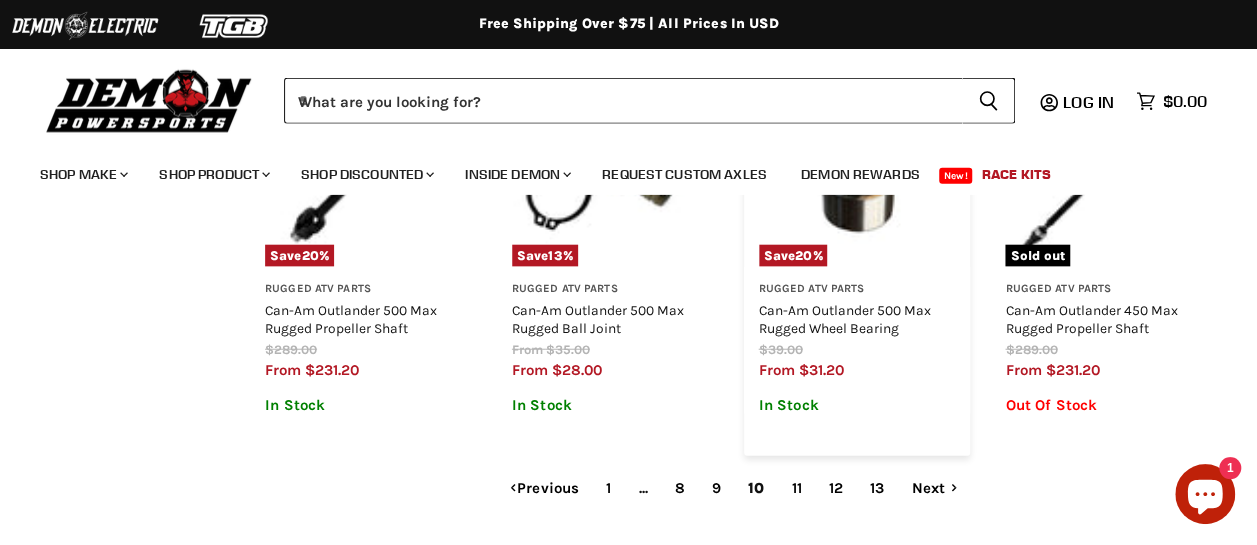 scroll, scrollTop: 2450, scrollLeft: 0, axis: vertical 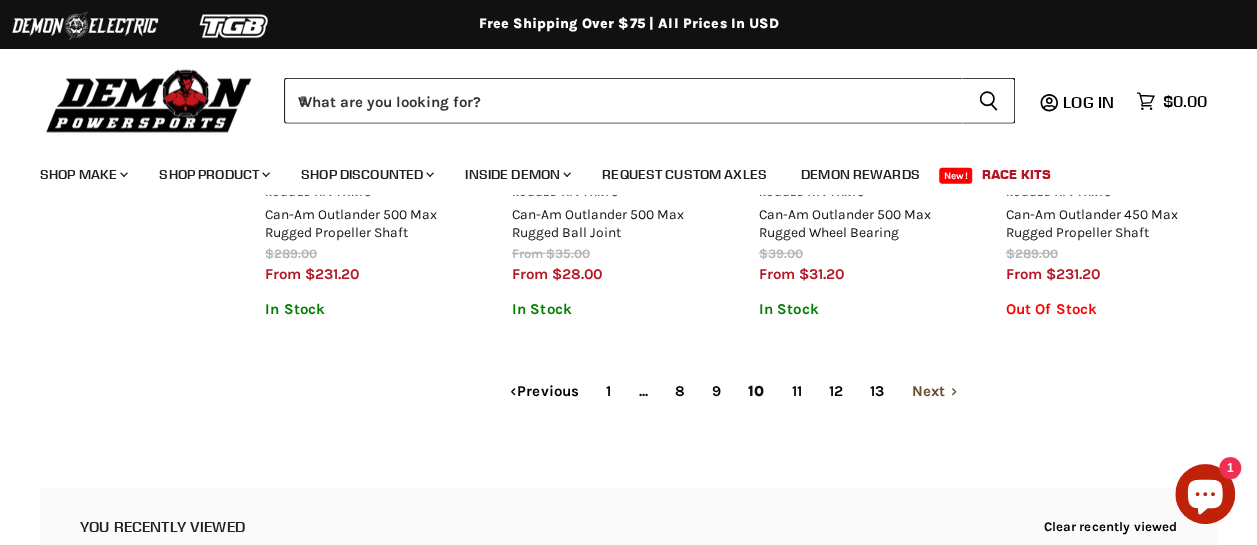 click on "Next" at bounding box center (934, 391) 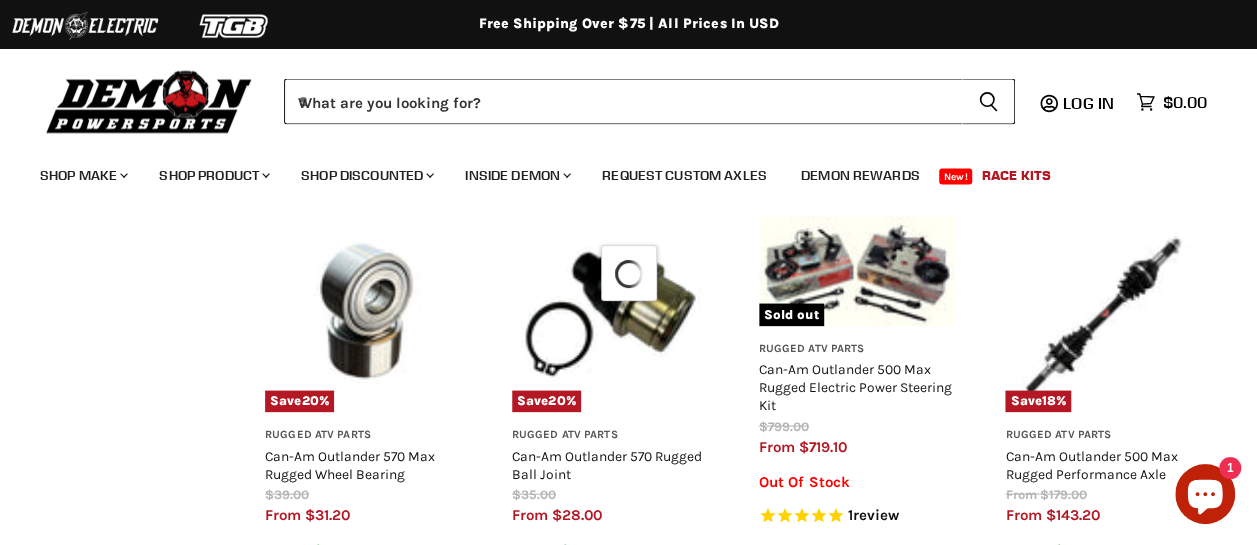 select on "**********" 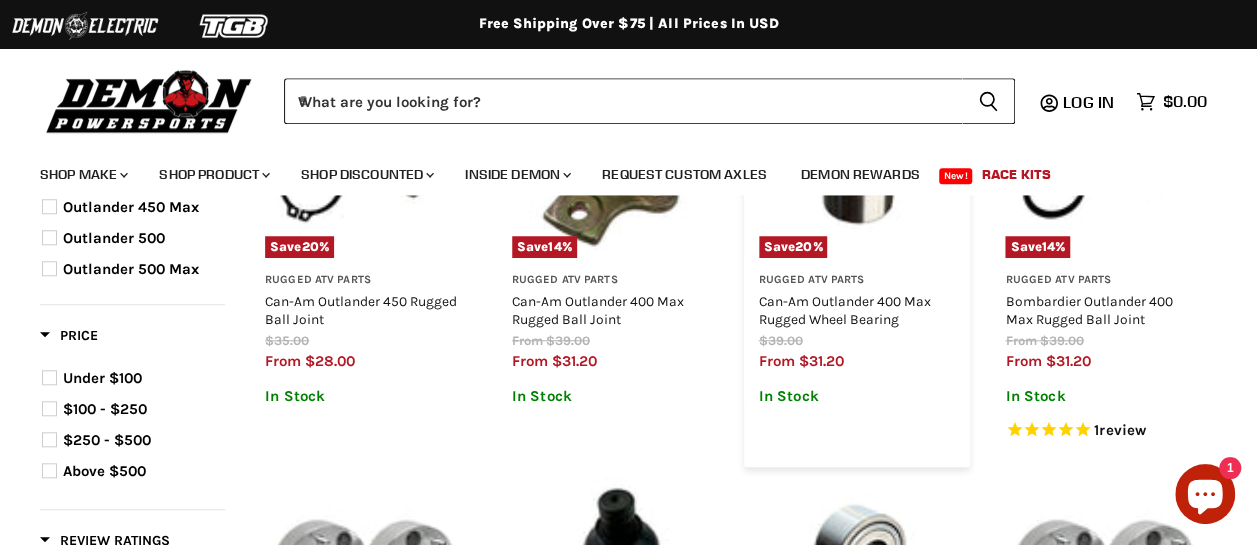scroll, scrollTop: 750, scrollLeft: 0, axis: vertical 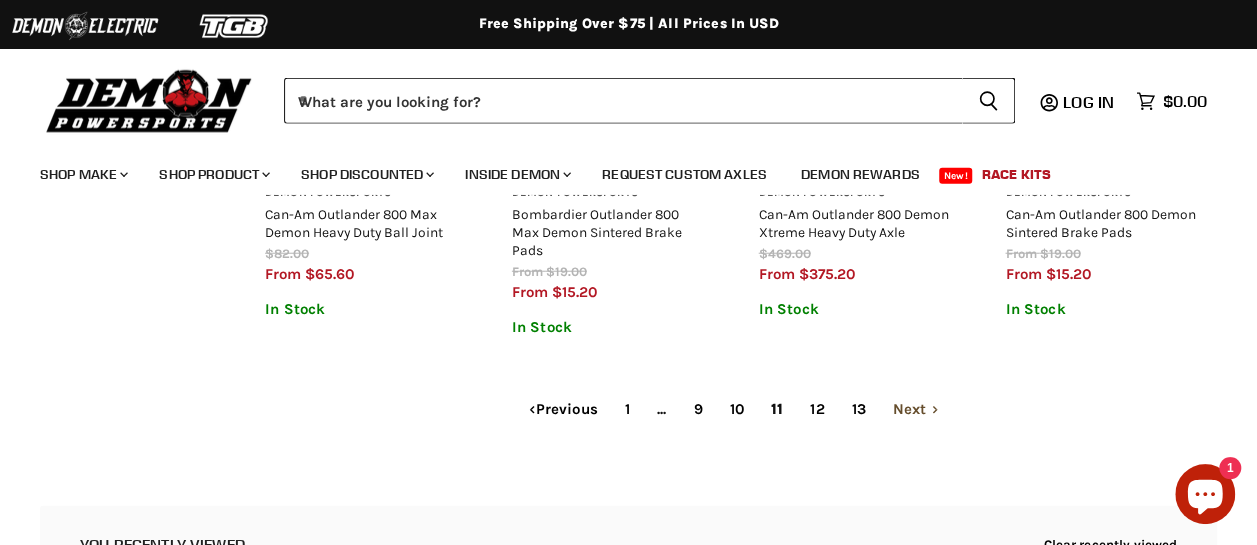 click on "Next" at bounding box center [916, 409] 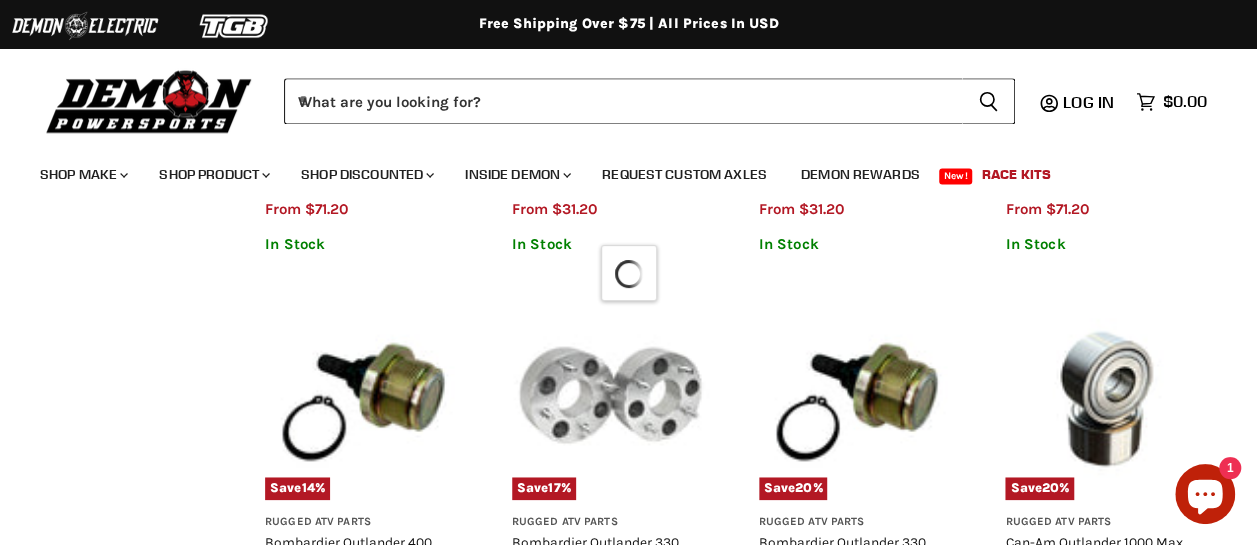 select on "**********" 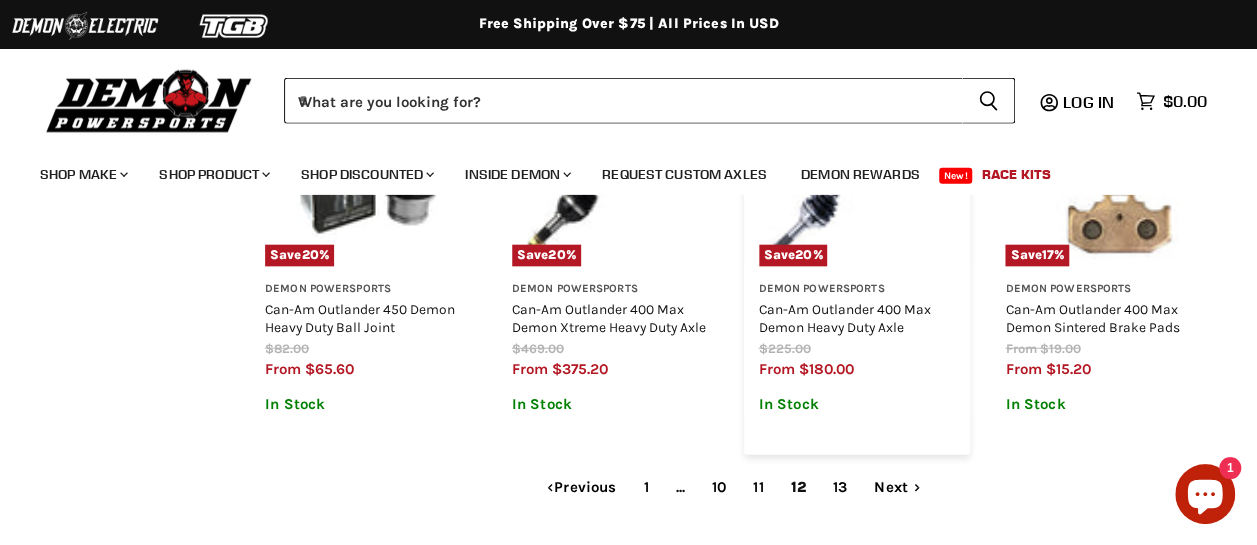 scroll, scrollTop: 2550, scrollLeft: 0, axis: vertical 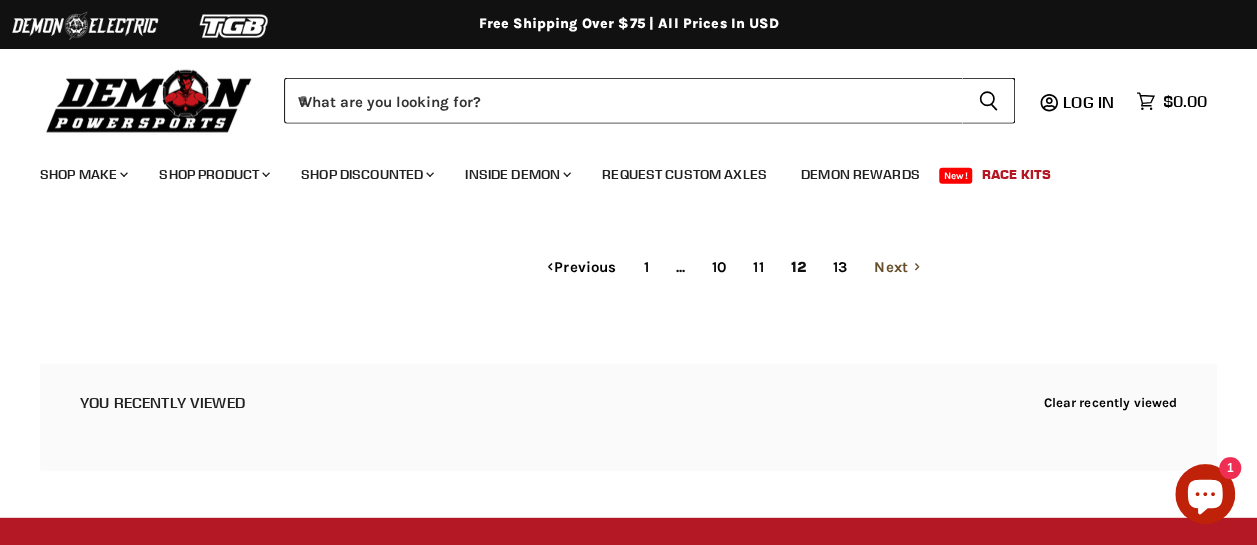 click on "Next" at bounding box center [897, 267] 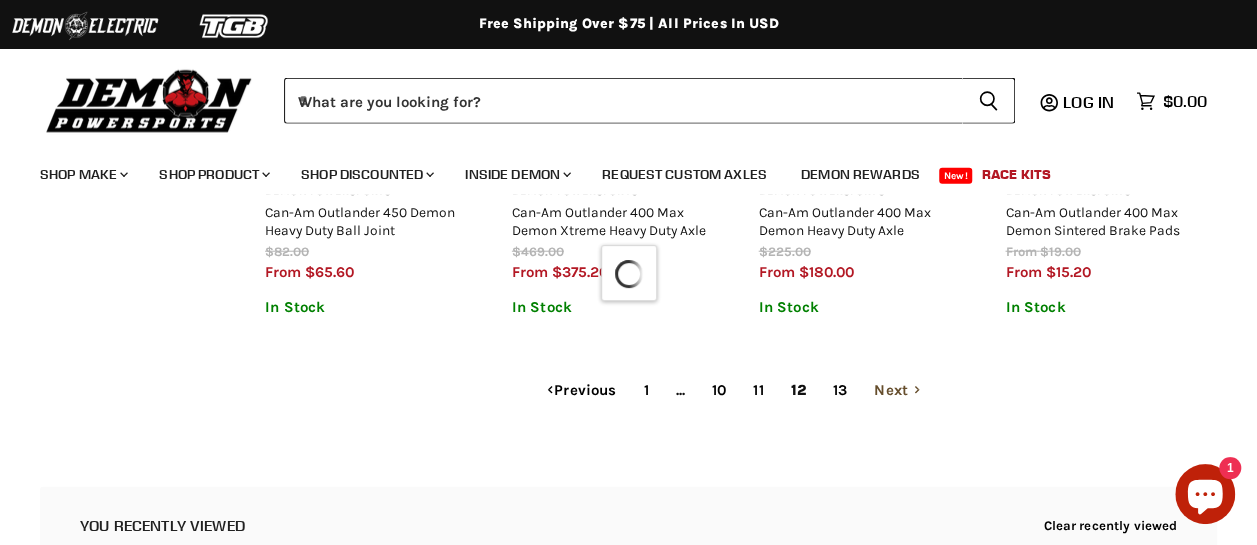 select on "**********" 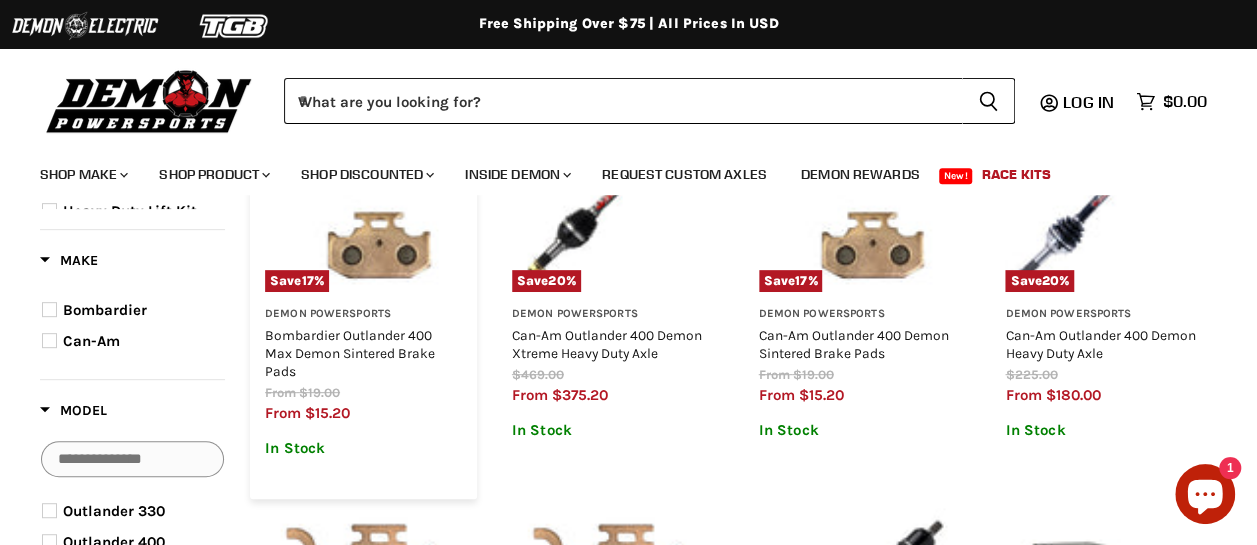 scroll, scrollTop: 0, scrollLeft: 0, axis: both 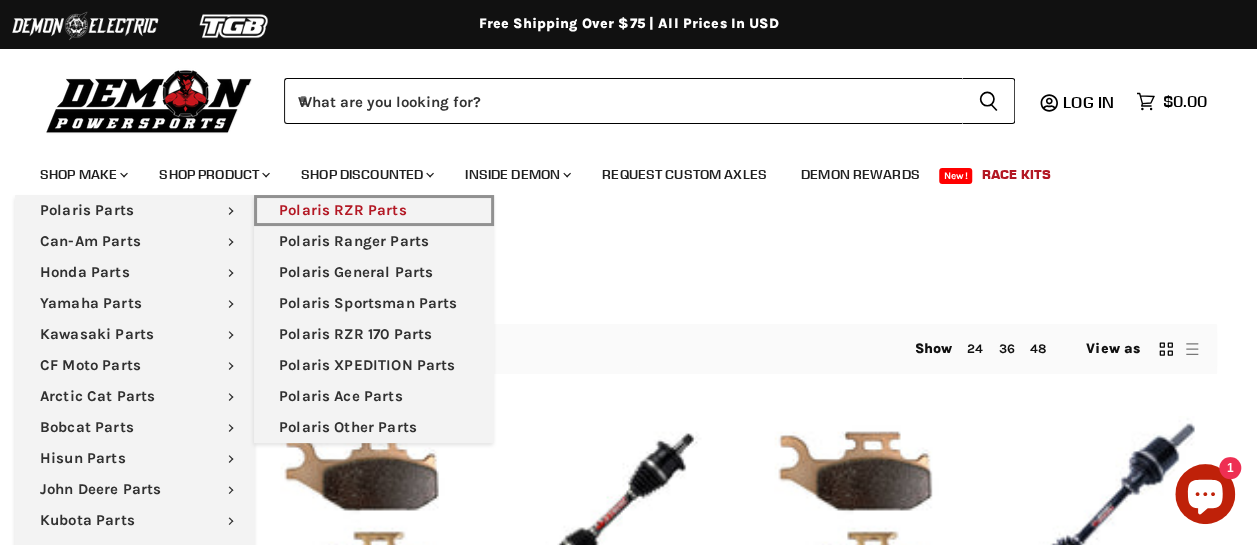 click on "Polaris RZR Parts" at bounding box center [374, 210] 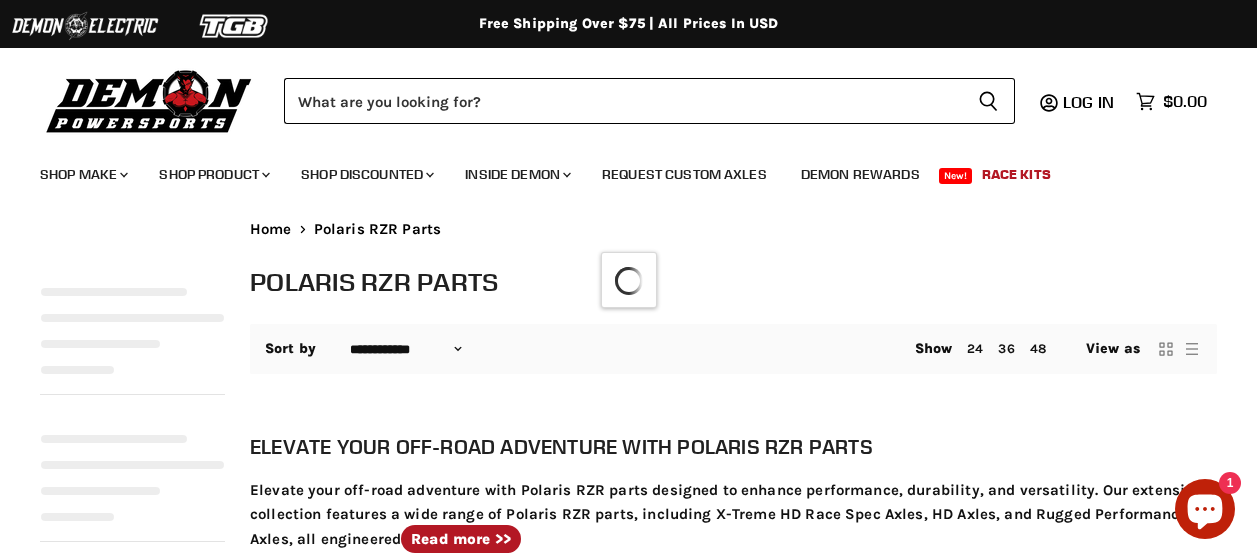 select on "**********" 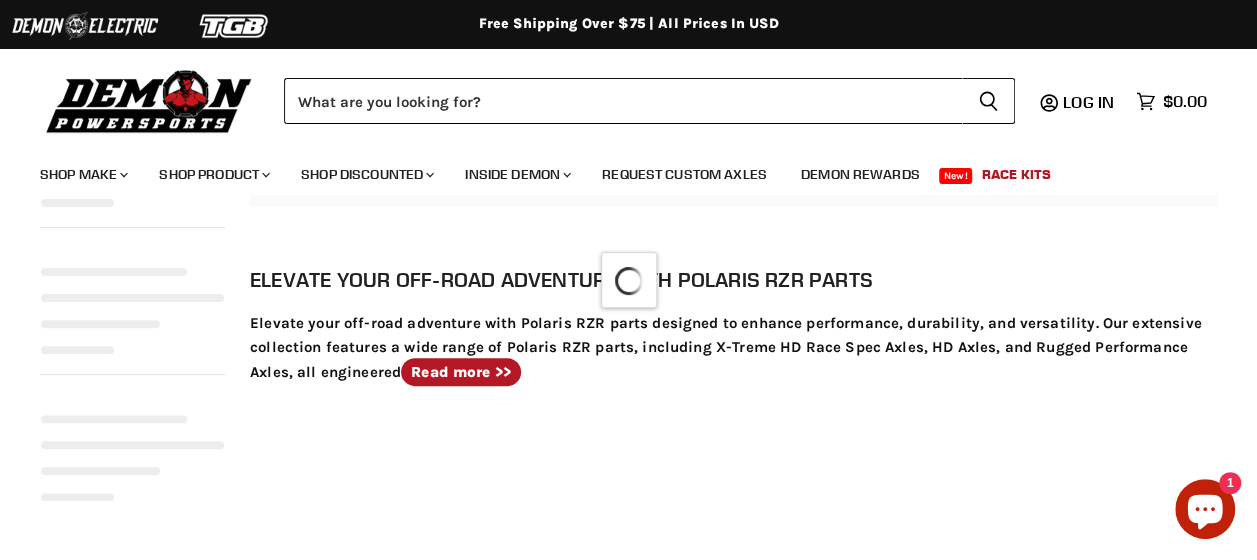 select on "**********" 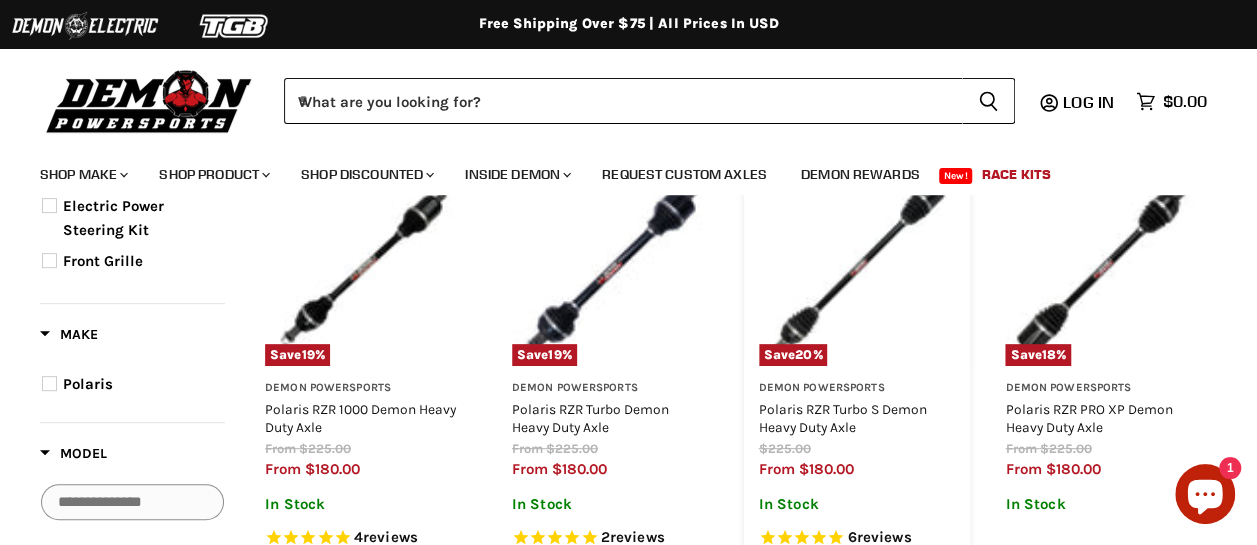 scroll, scrollTop: 200, scrollLeft: 0, axis: vertical 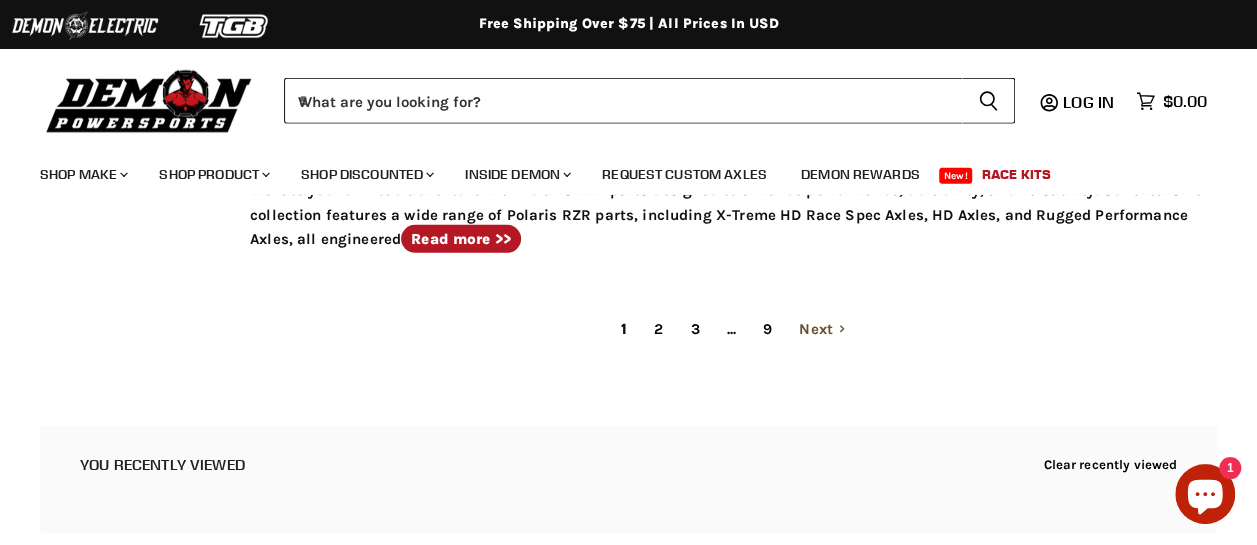 click on "Next" at bounding box center (822, 329) 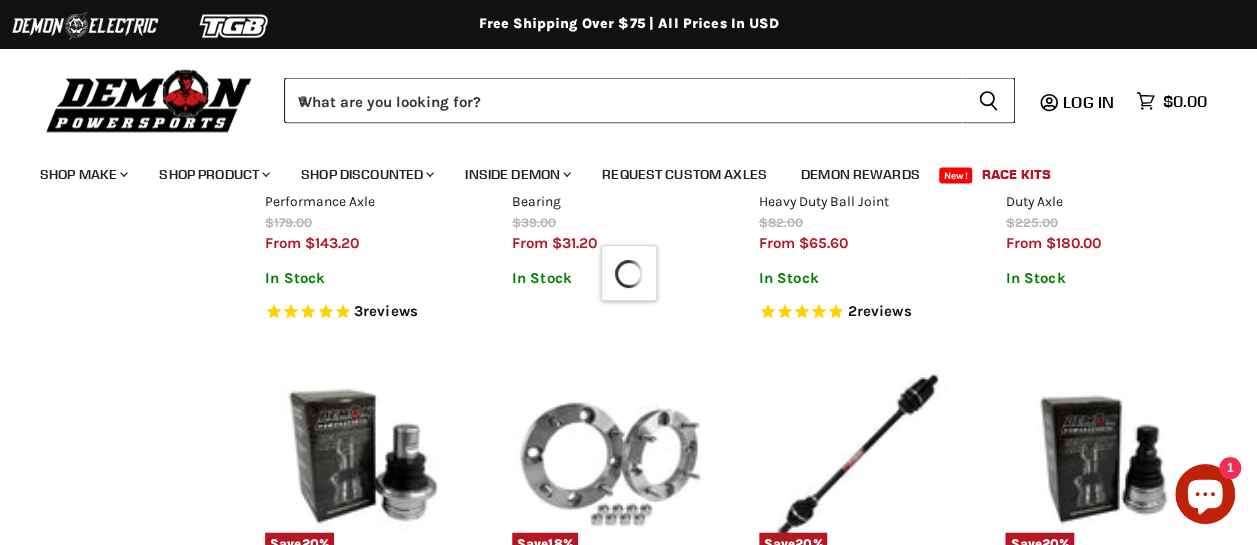select on "**********" 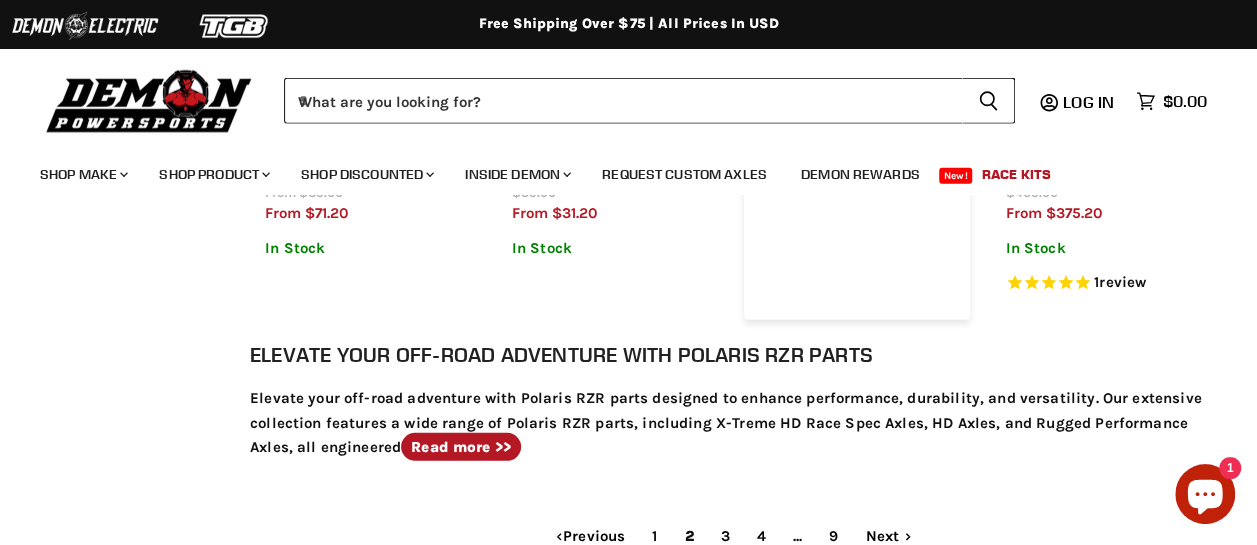 scroll, scrollTop: 2650, scrollLeft: 0, axis: vertical 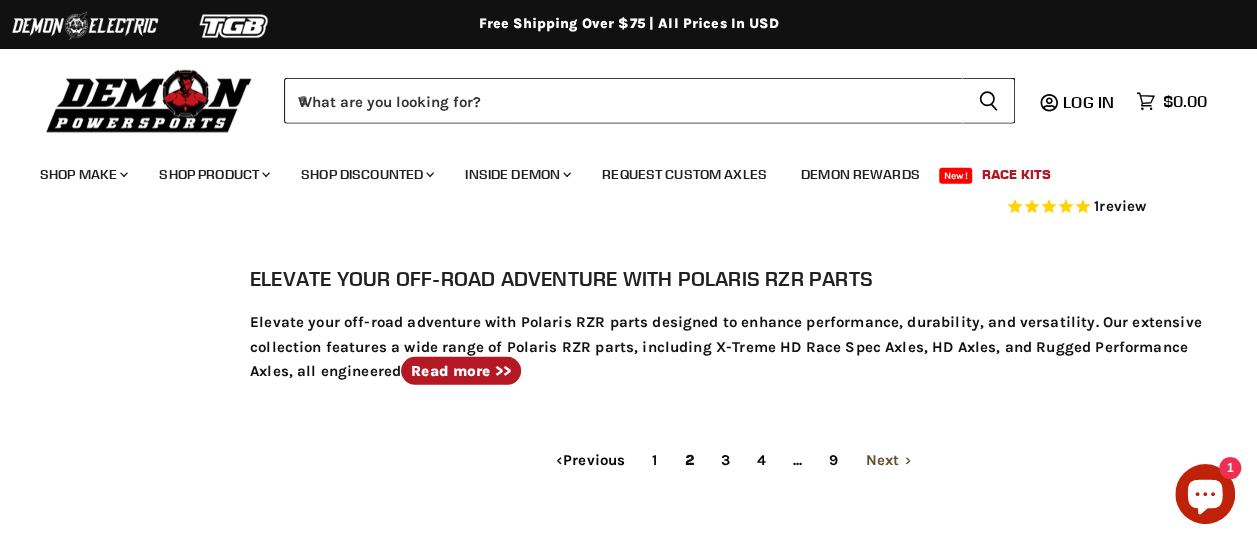 click on "Next" at bounding box center (888, 460) 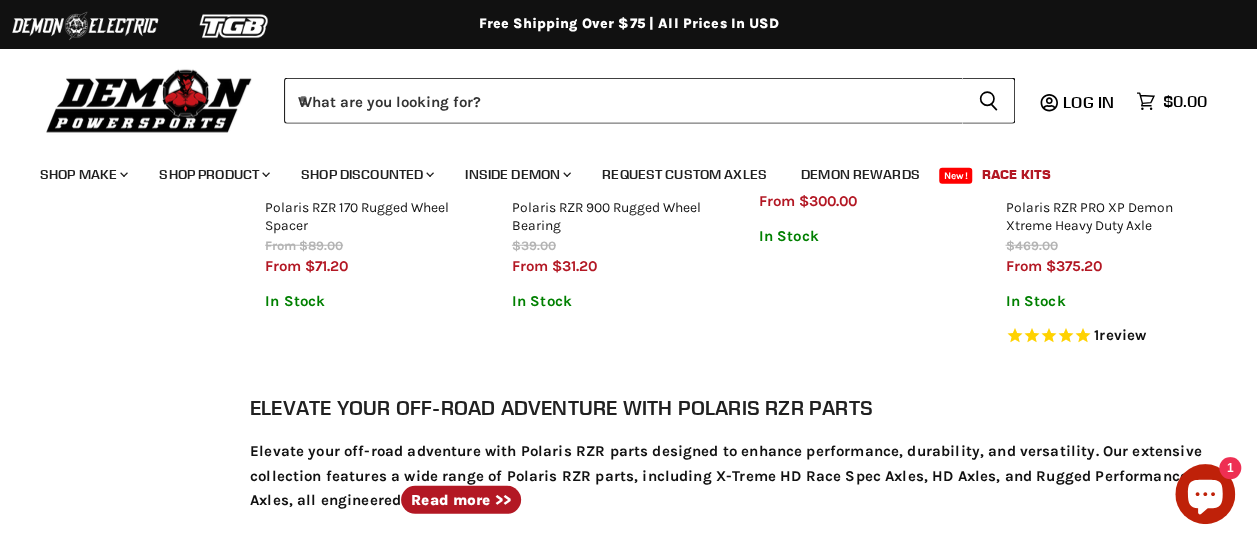 select on "**********" 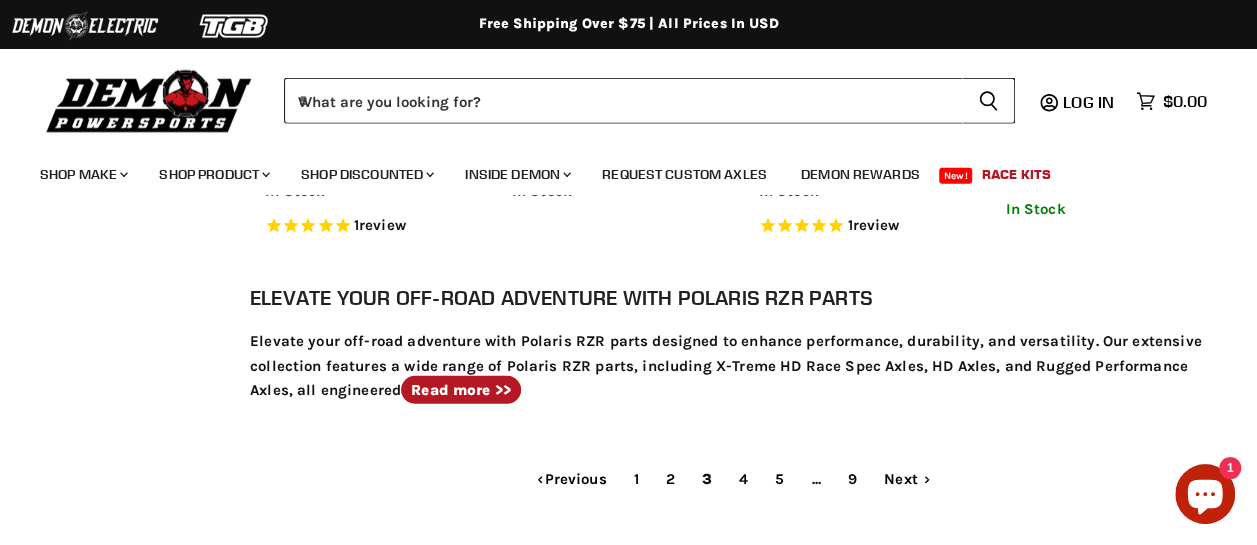 scroll, scrollTop: 2650, scrollLeft: 0, axis: vertical 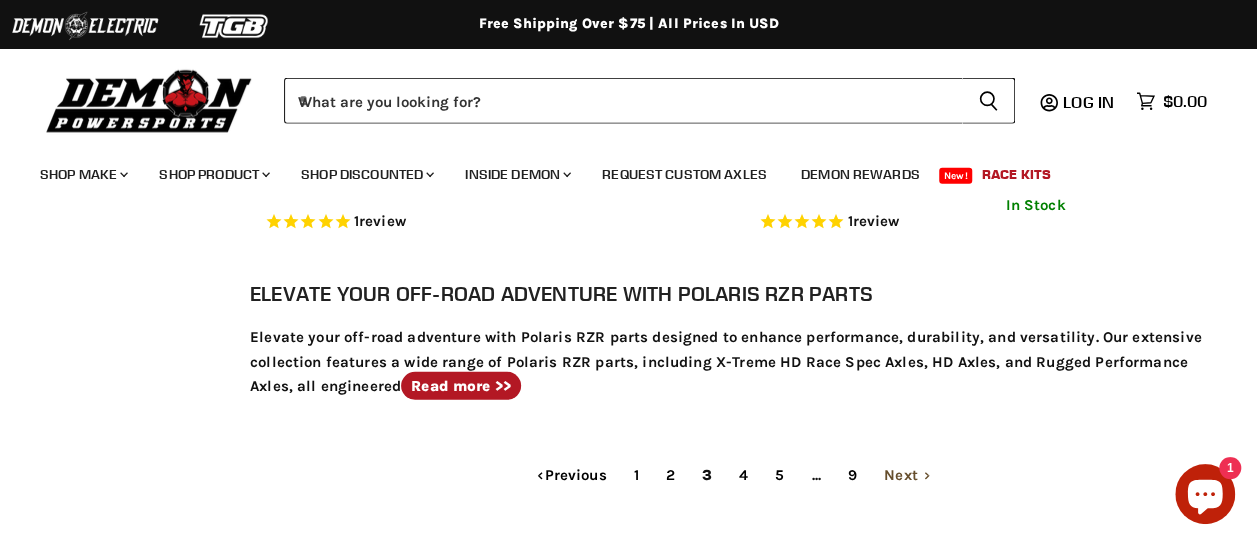 click on "Next" at bounding box center (907, 475) 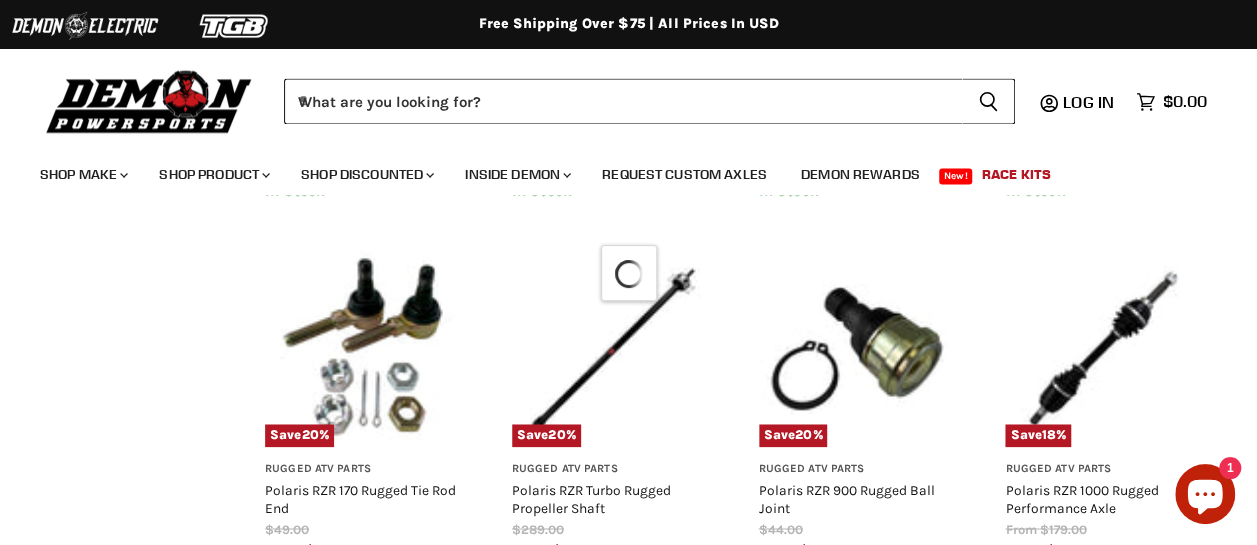 select on "**********" 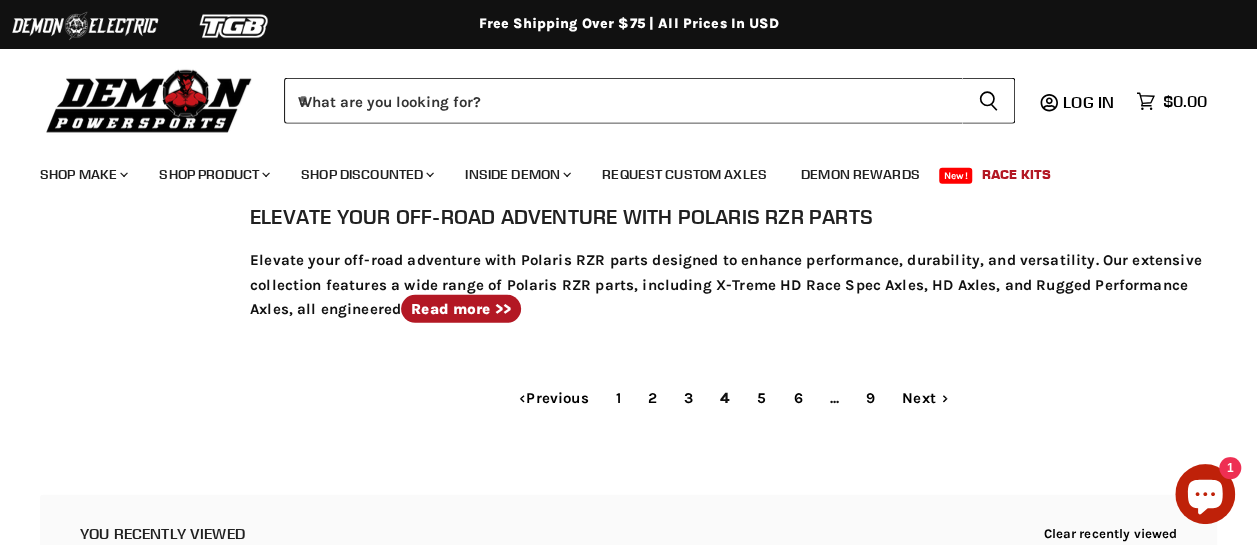 scroll, scrollTop: 2750, scrollLeft: 0, axis: vertical 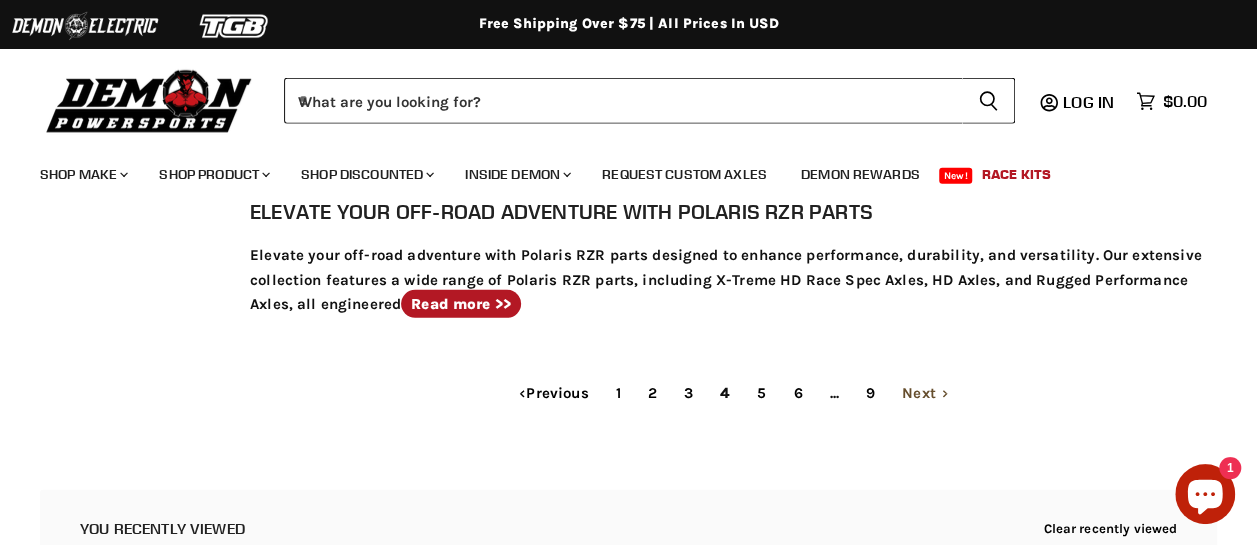 click on "Next" at bounding box center (925, 393) 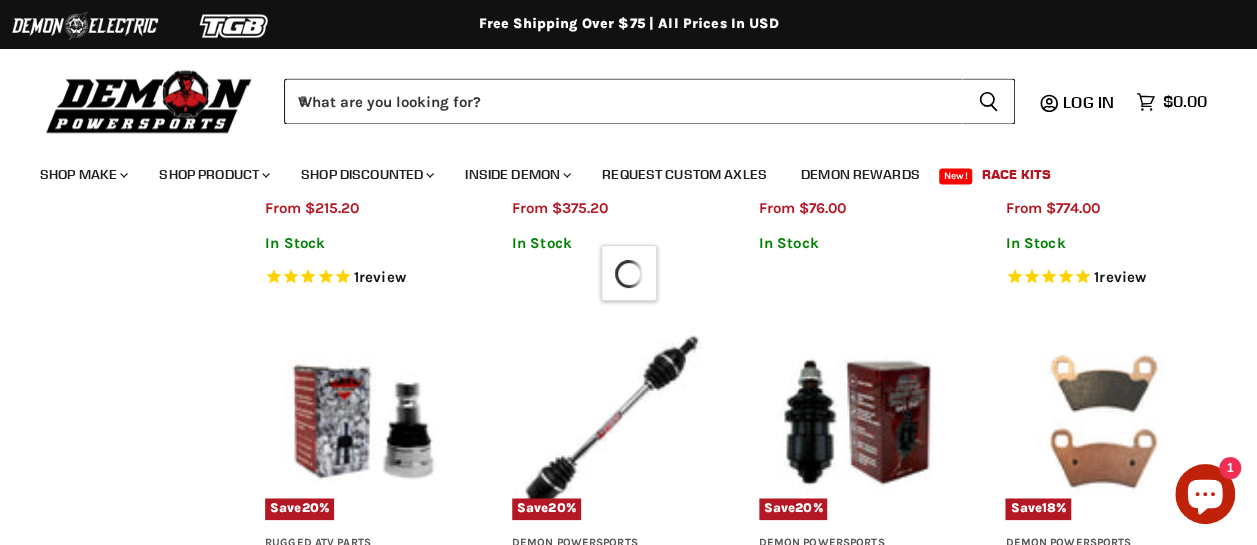 select on "**********" 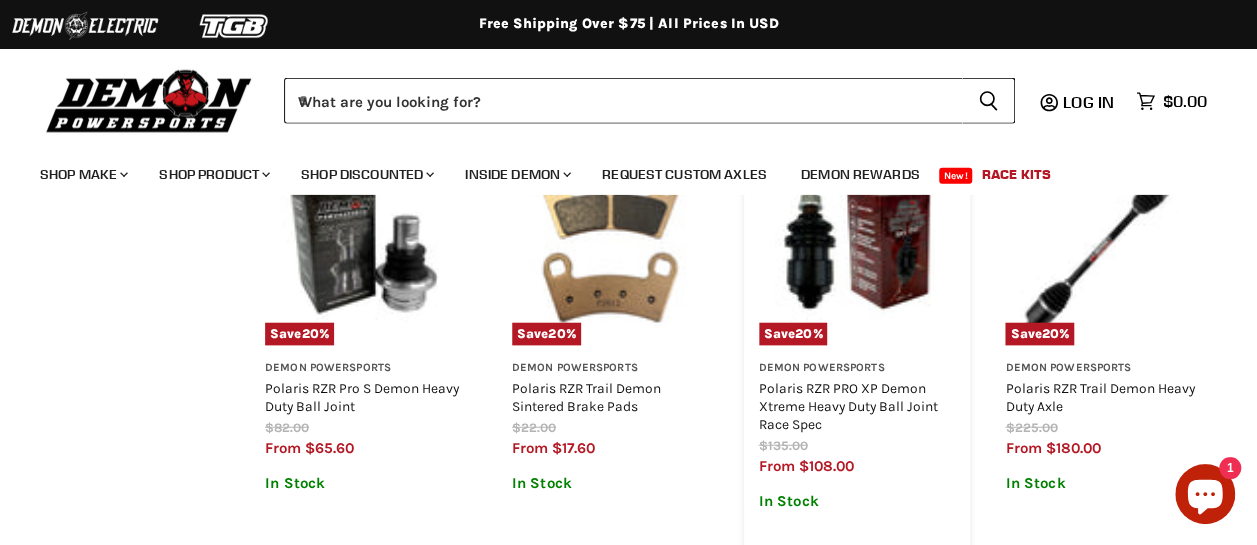 scroll, scrollTop: 2650, scrollLeft: 0, axis: vertical 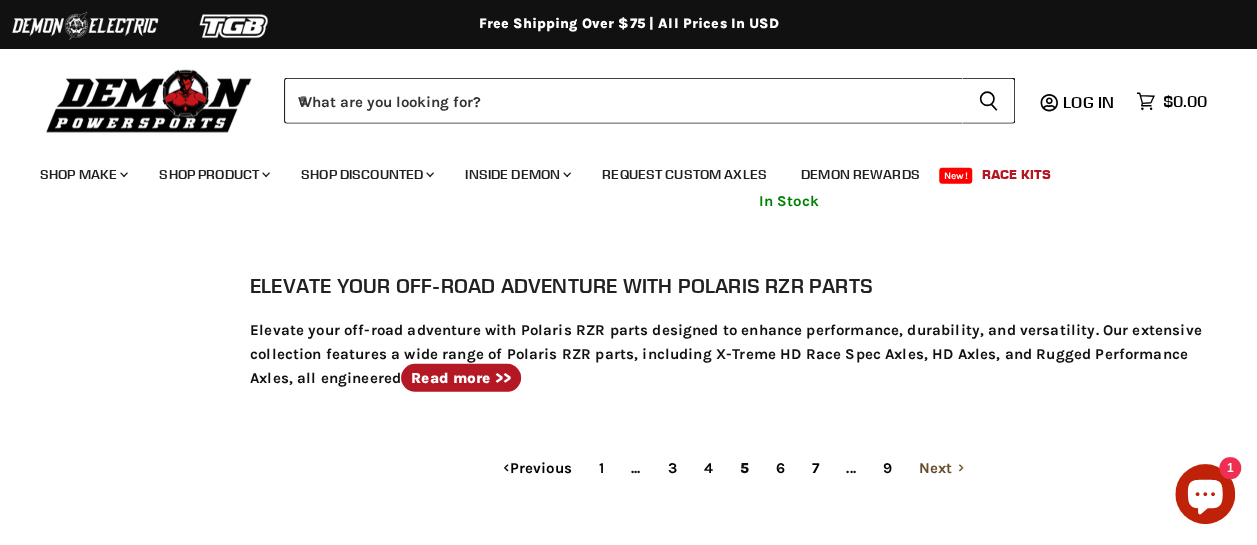 click on "Next" at bounding box center [942, 468] 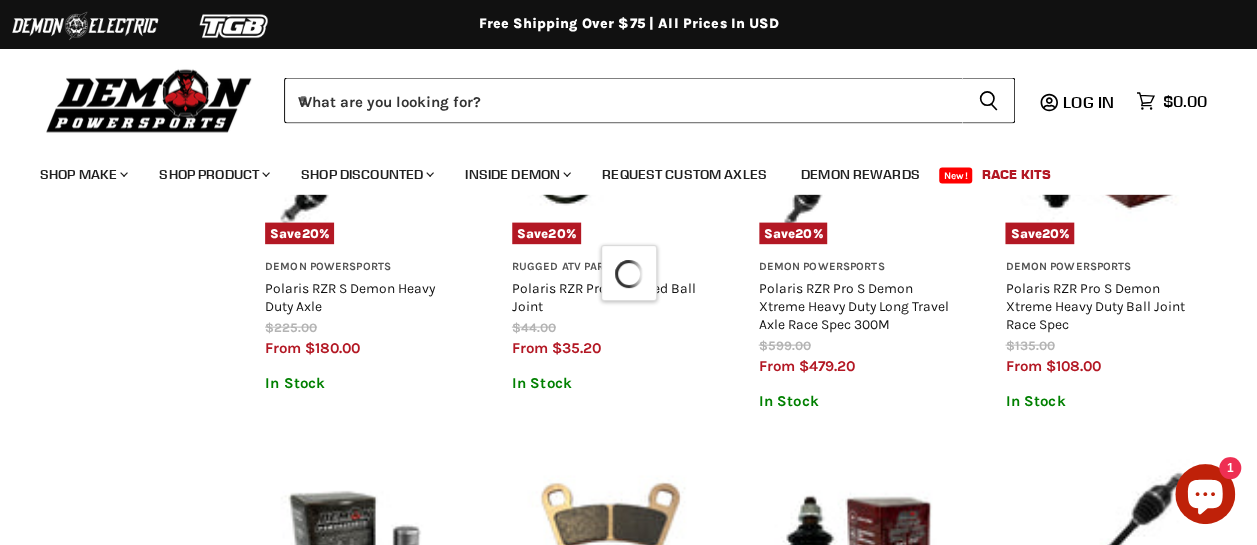 select on "**********" 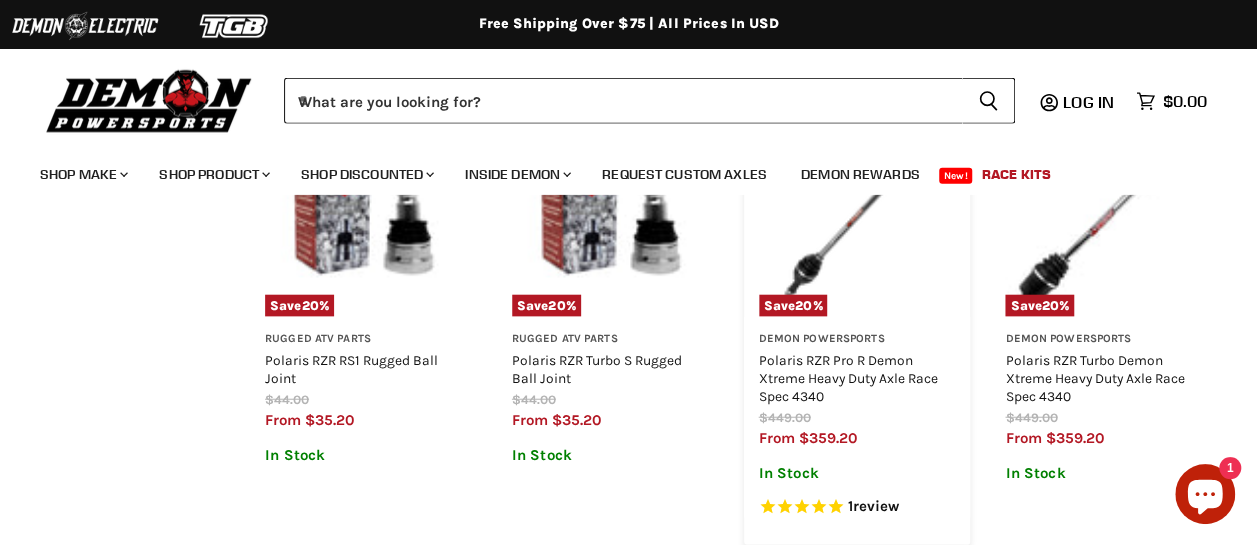 scroll, scrollTop: 2550, scrollLeft: 0, axis: vertical 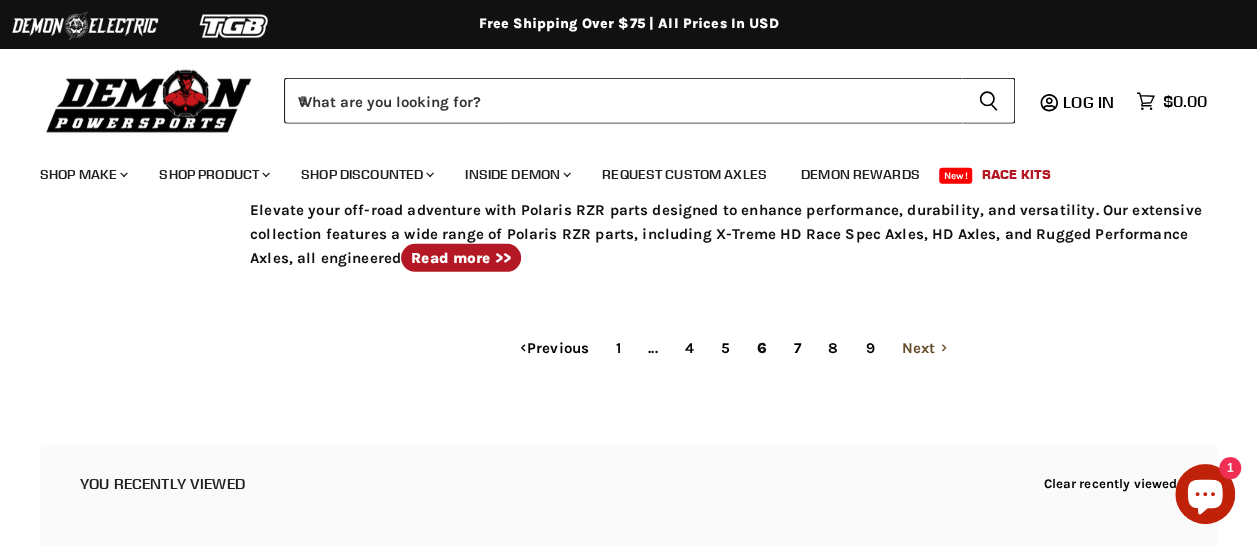 click on "Next" at bounding box center [925, 348] 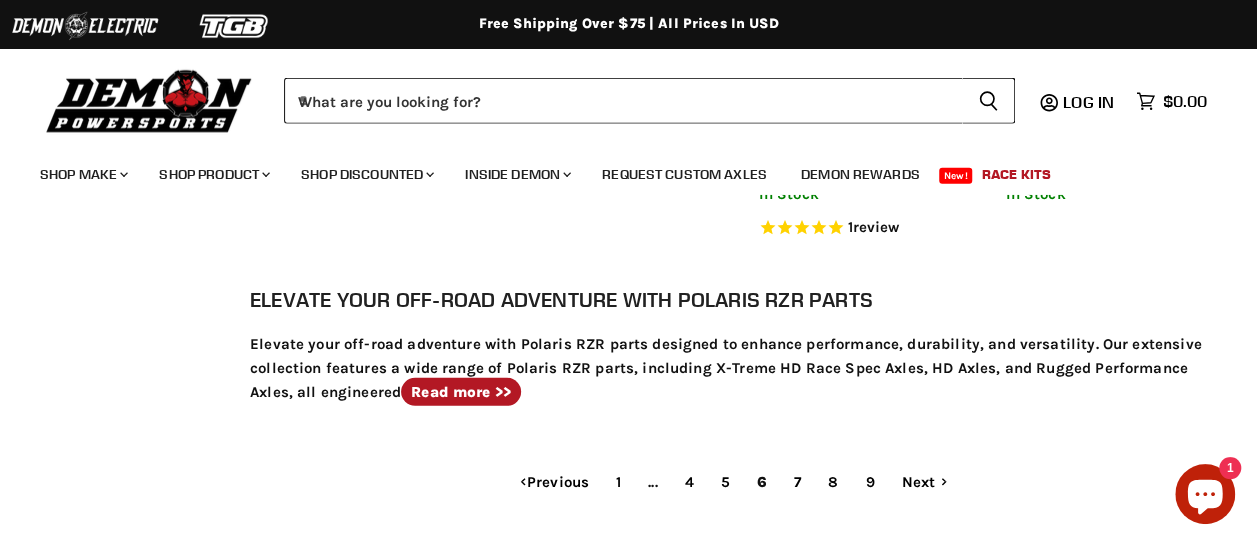 select on "**********" 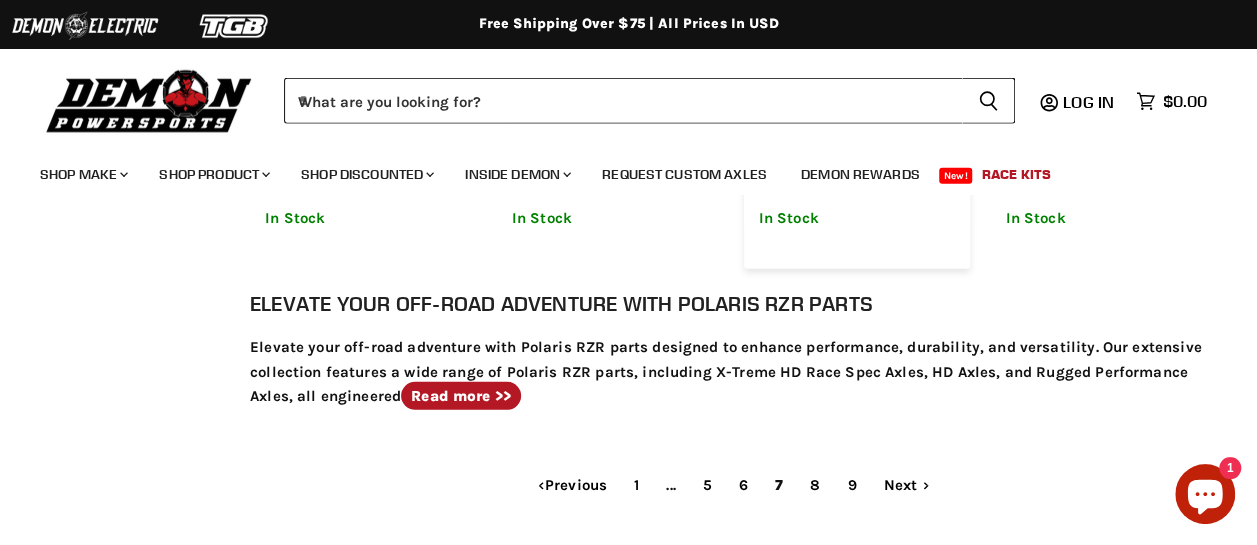 scroll, scrollTop: 2650, scrollLeft: 0, axis: vertical 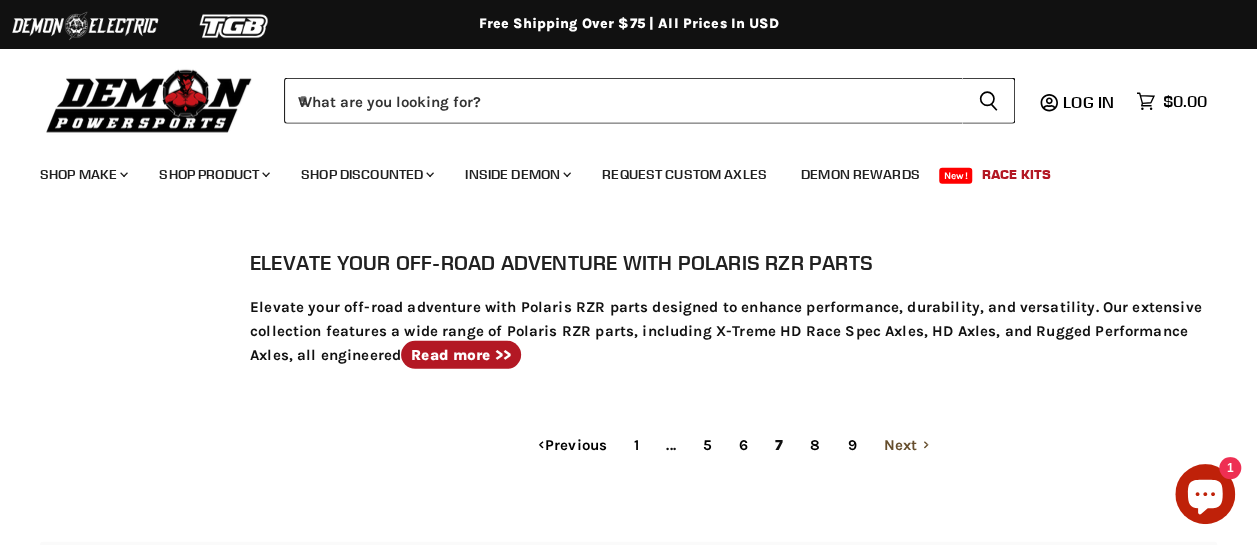 click on "Next" at bounding box center (906, 445) 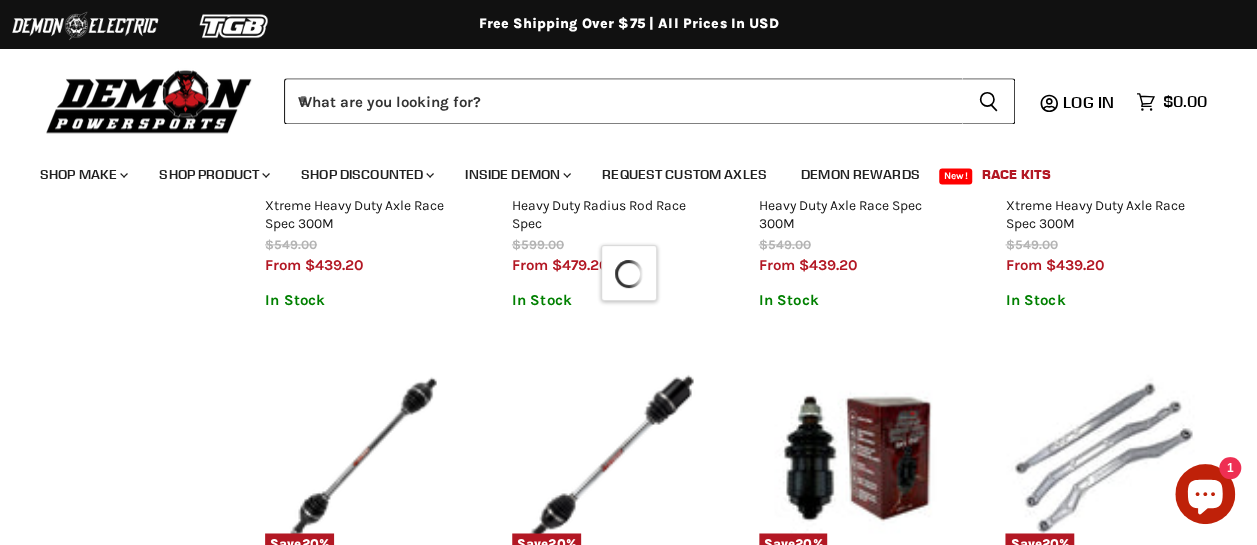 select on "**********" 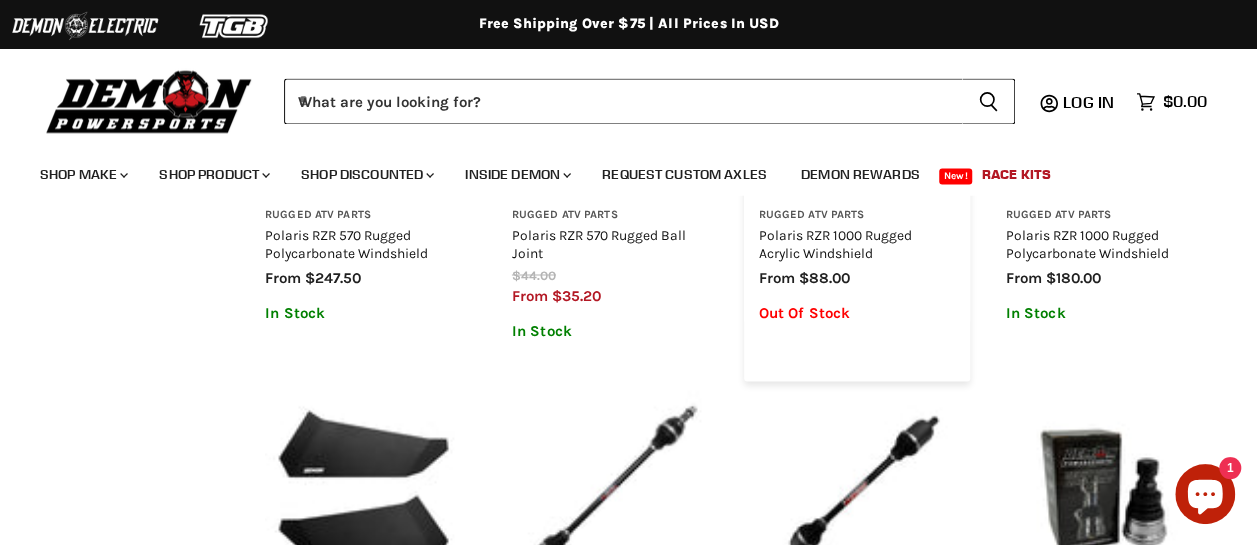 scroll, scrollTop: 1650, scrollLeft: 0, axis: vertical 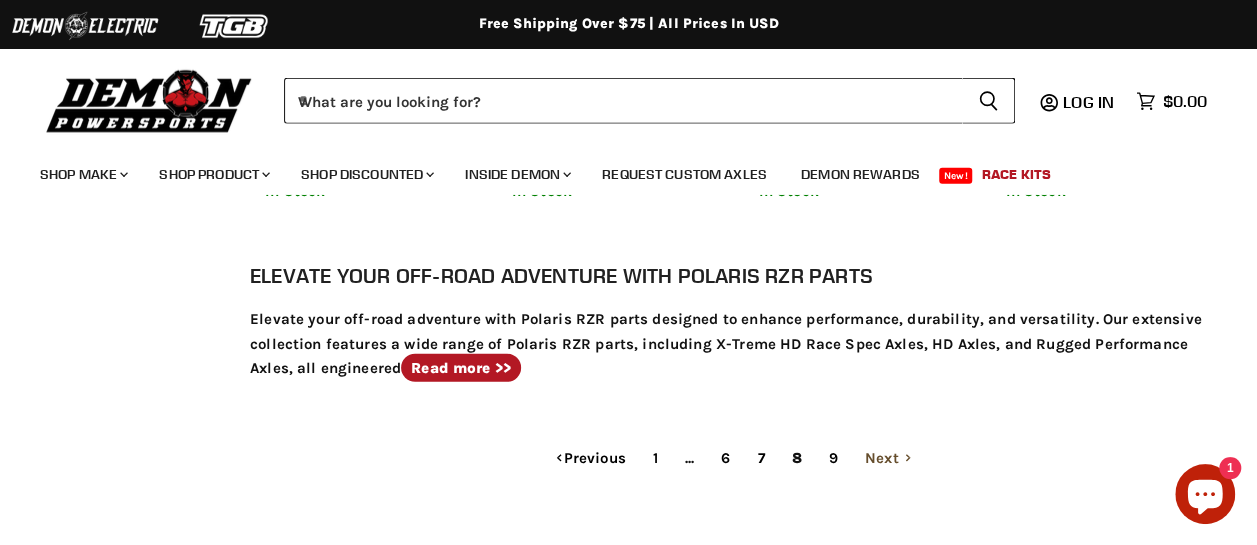 click on "Next" at bounding box center (888, 458) 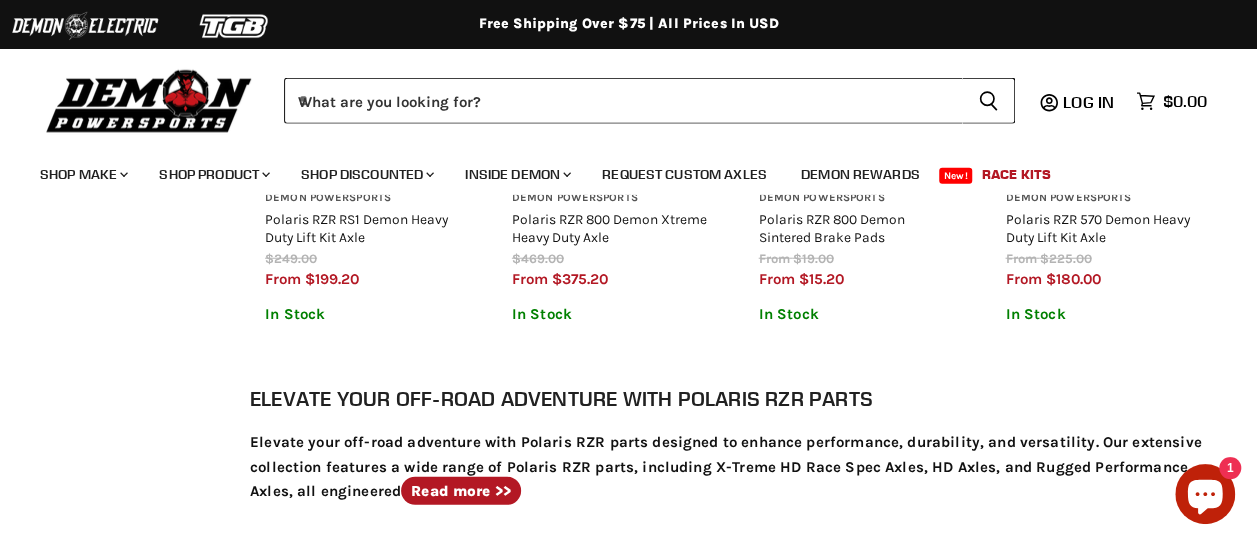 select on "**********" 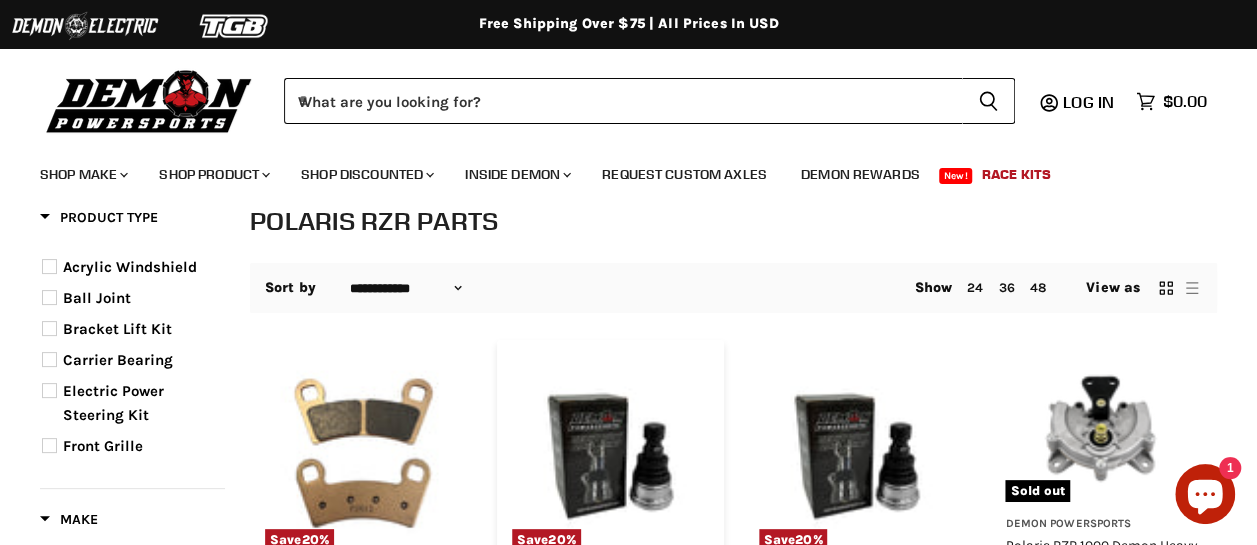 scroll, scrollTop: 0, scrollLeft: 0, axis: both 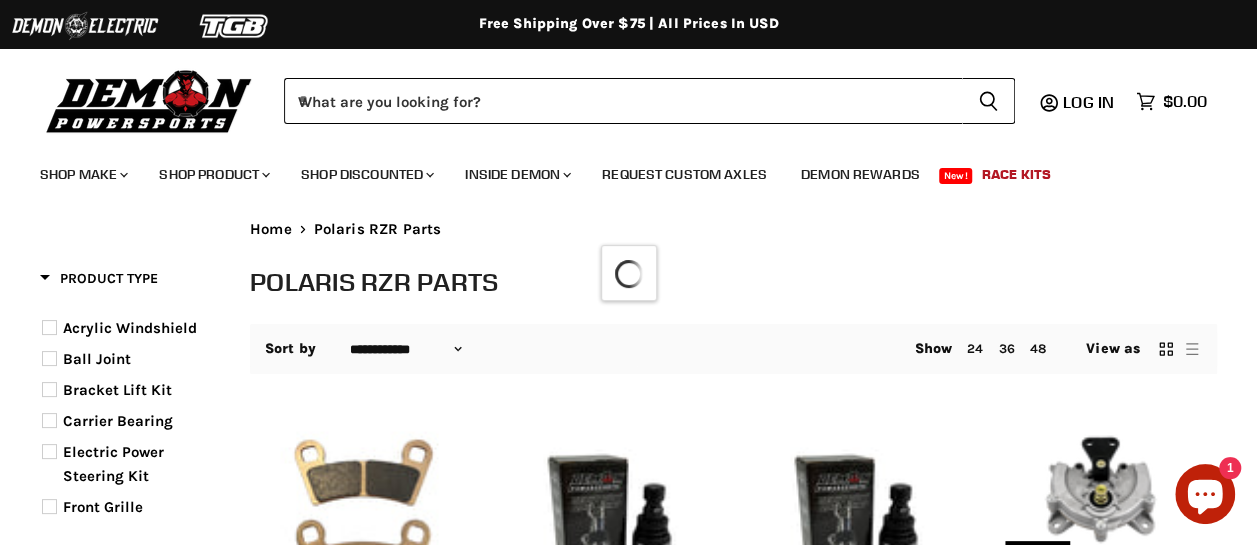 select on "**********" 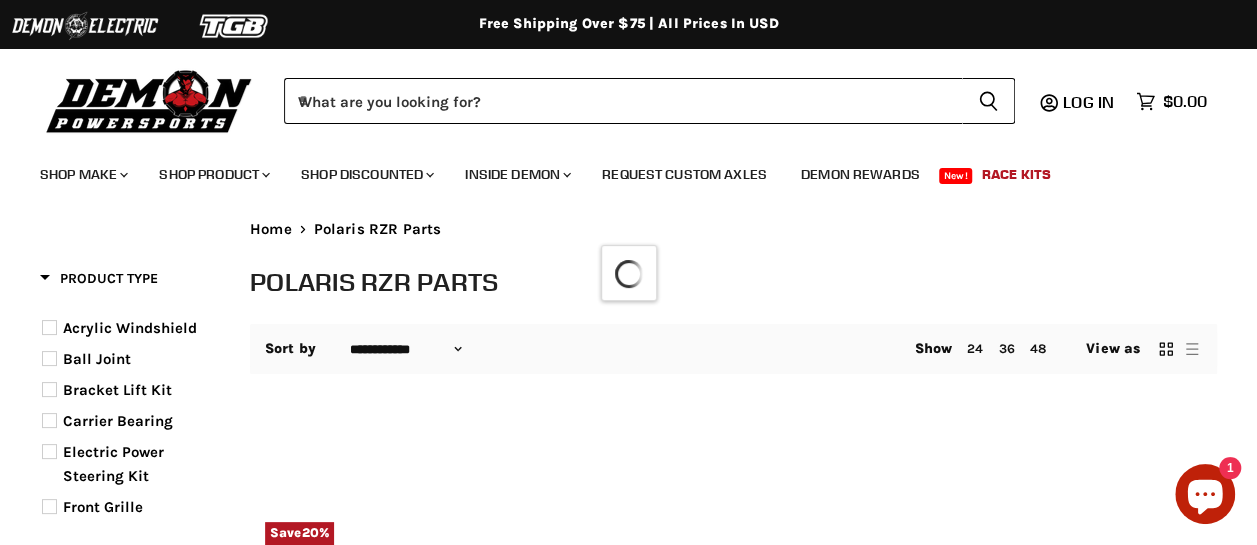 select on "**********" 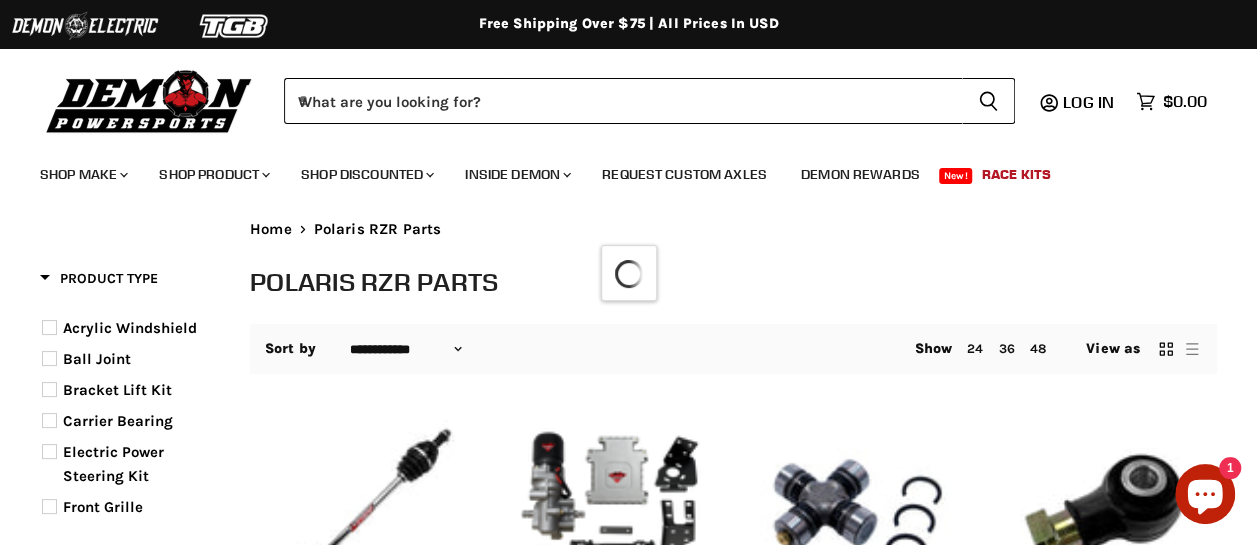 select on "**********" 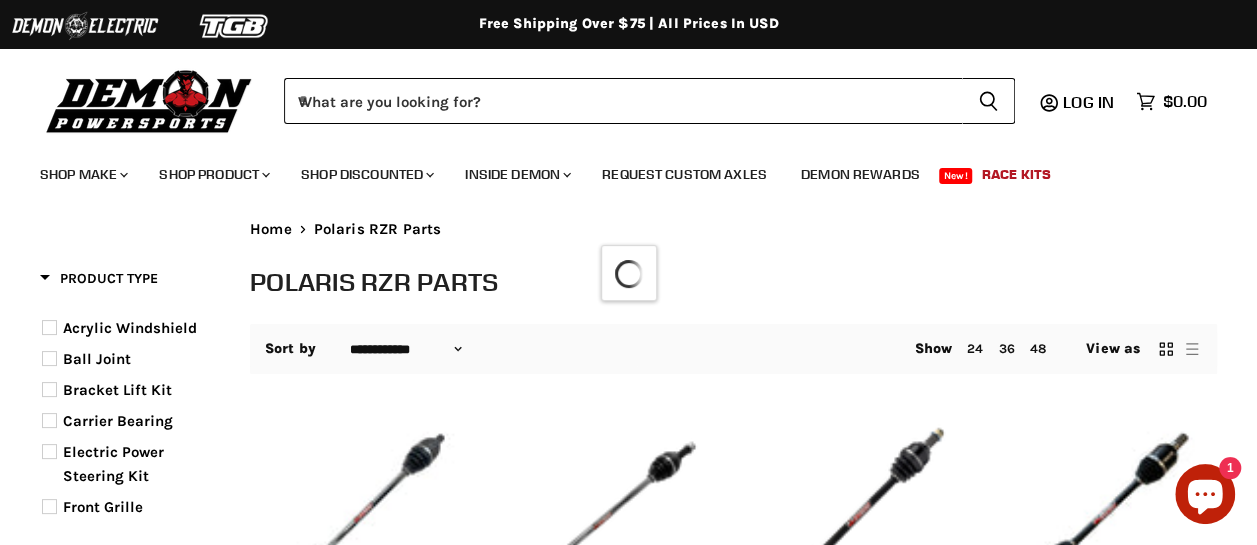 select on "**********" 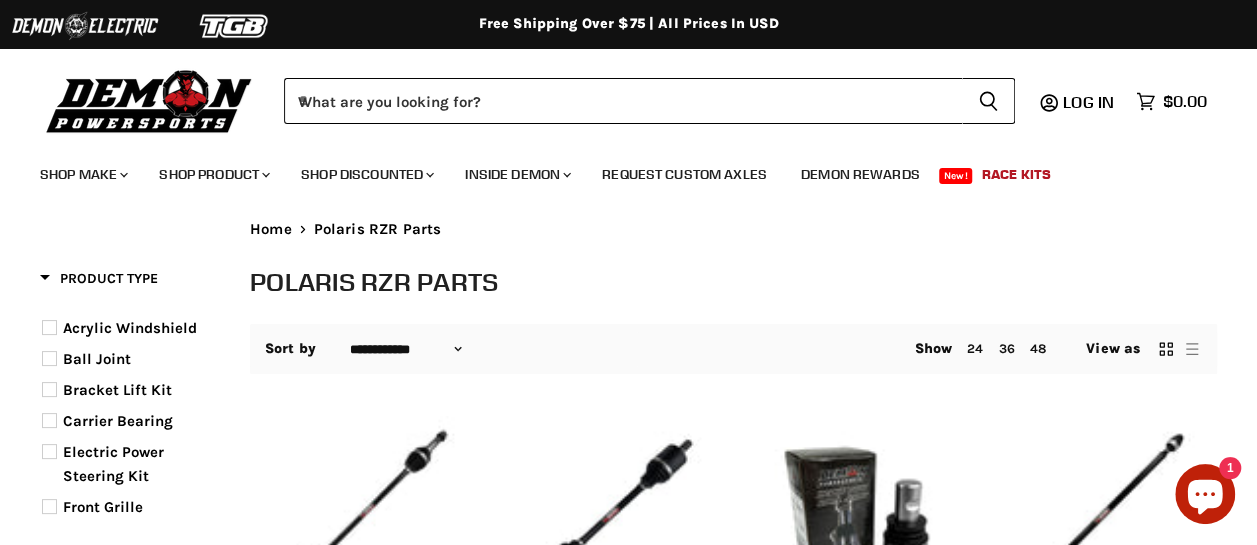 scroll, scrollTop: 100, scrollLeft: 0, axis: vertical 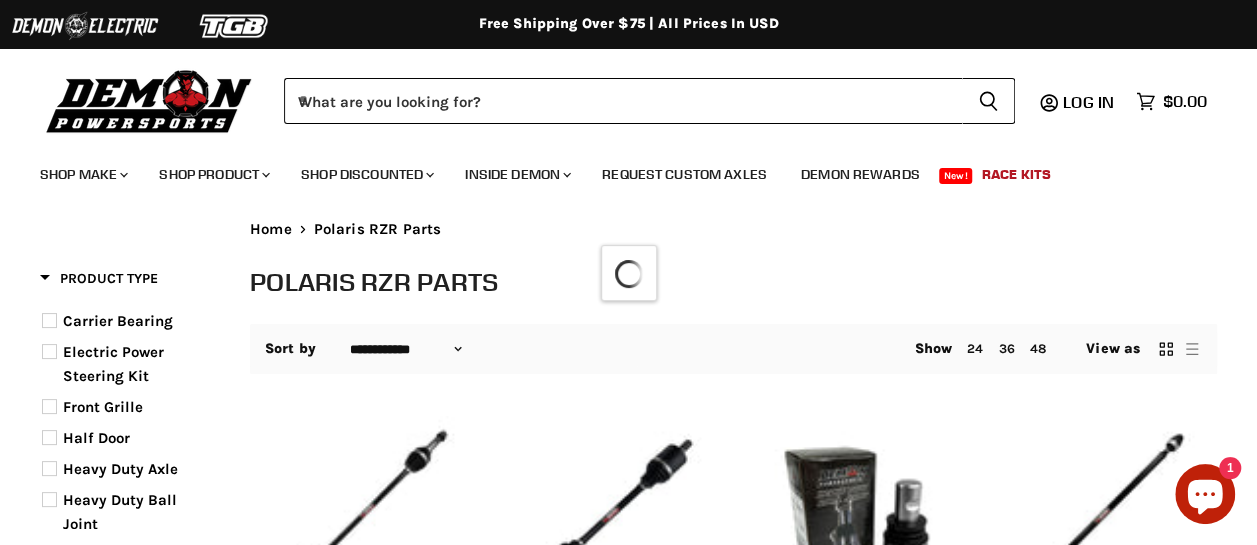 select on "**********" 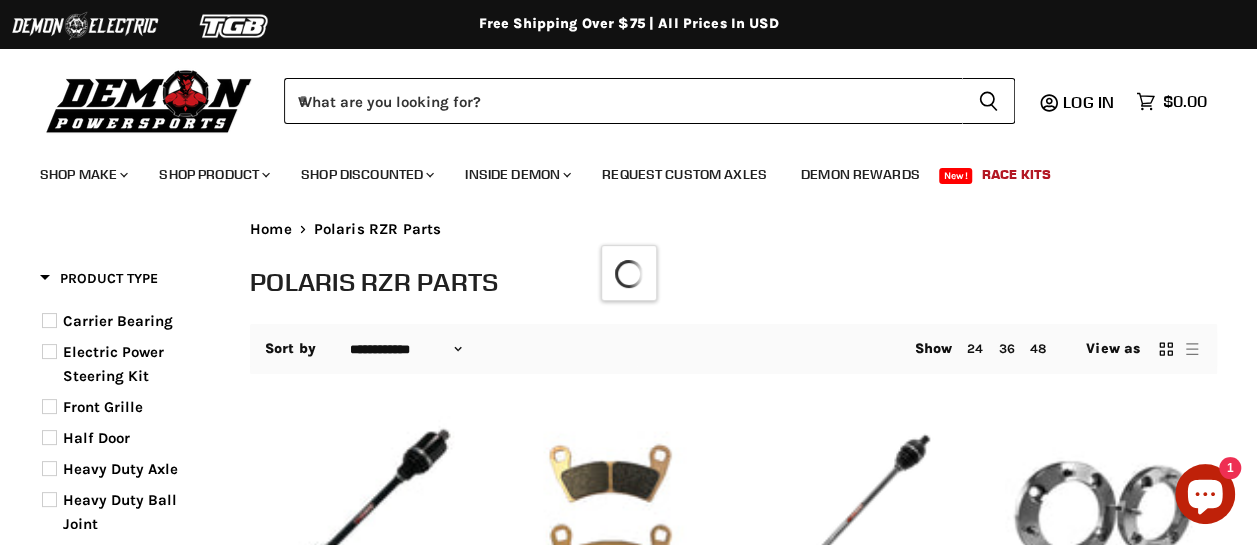 select on "**********" 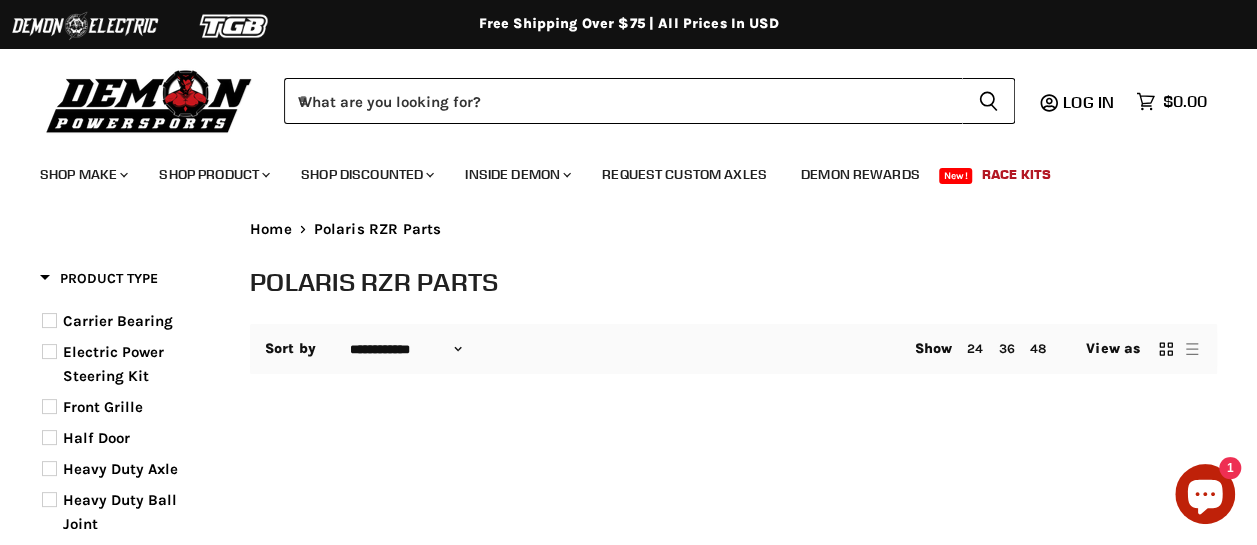 select on "**********" 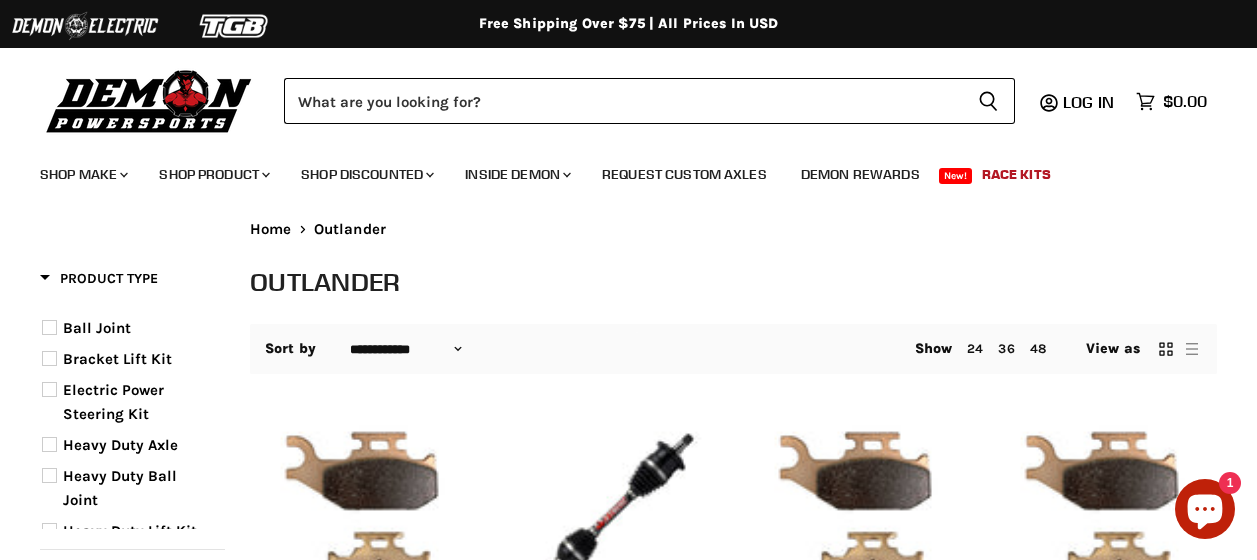 select on "**********" 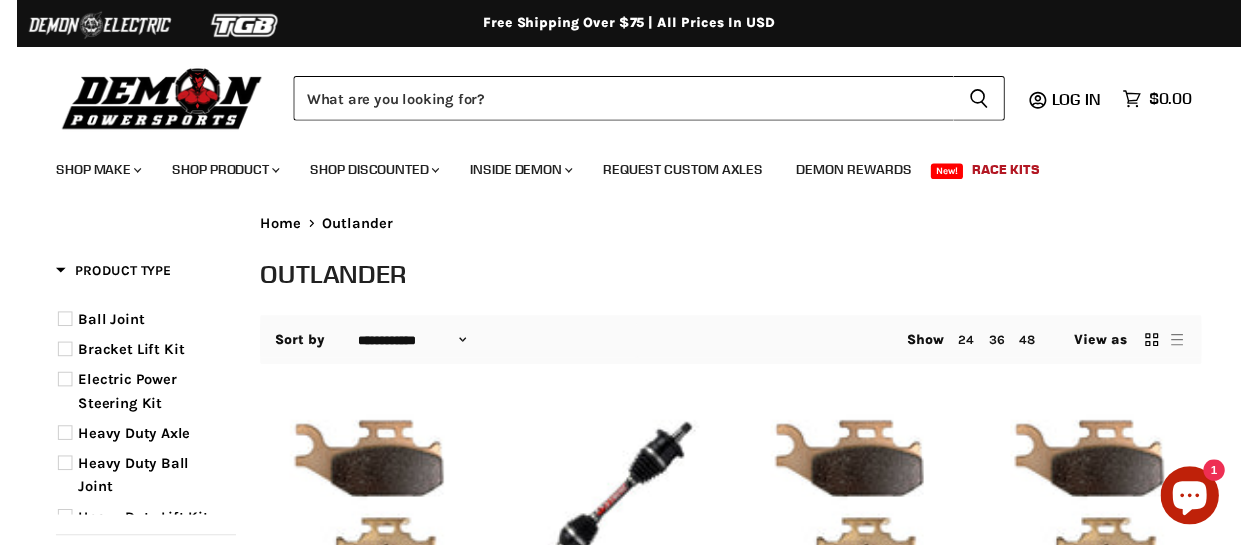scroll, scrollTop: 0, scrollLeft: 0, axis: both 